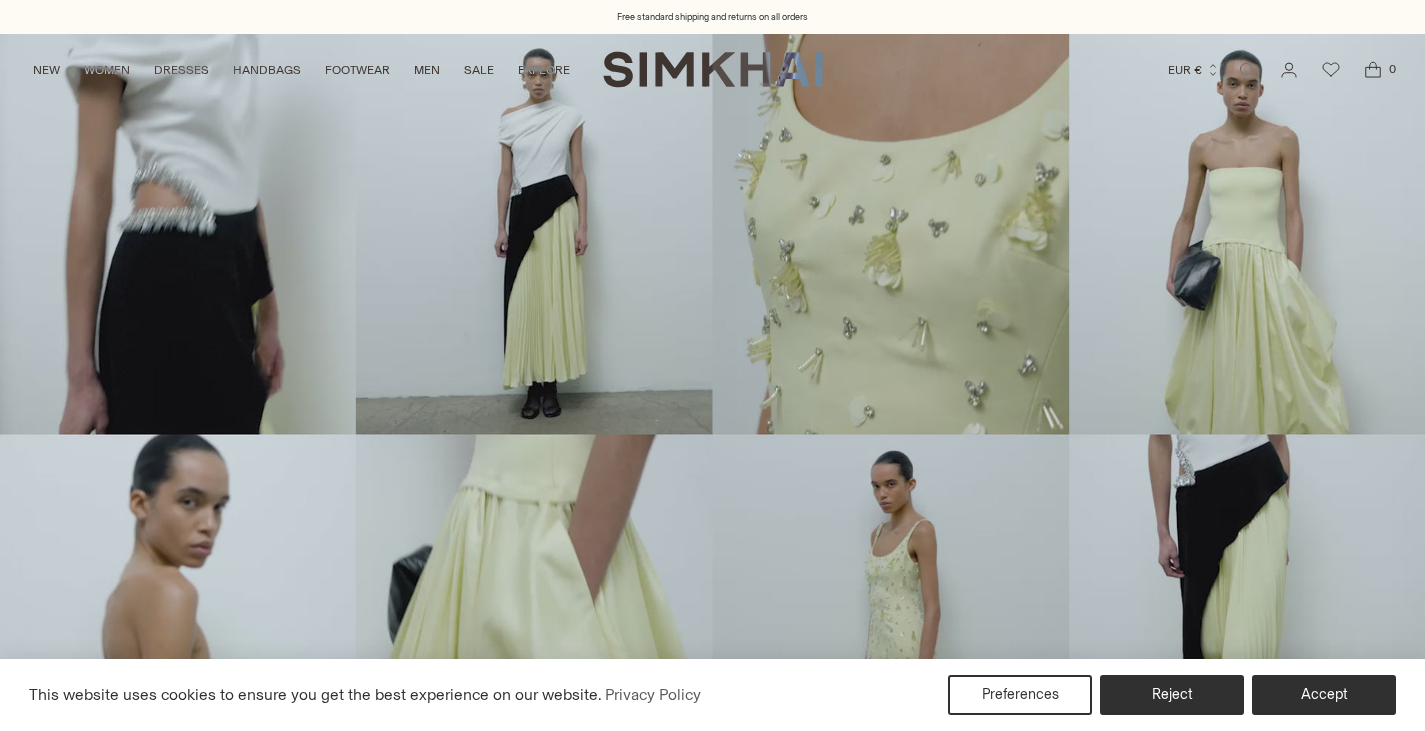 scroll, scrollTop: 0, scrollLeft: 0, axis: both 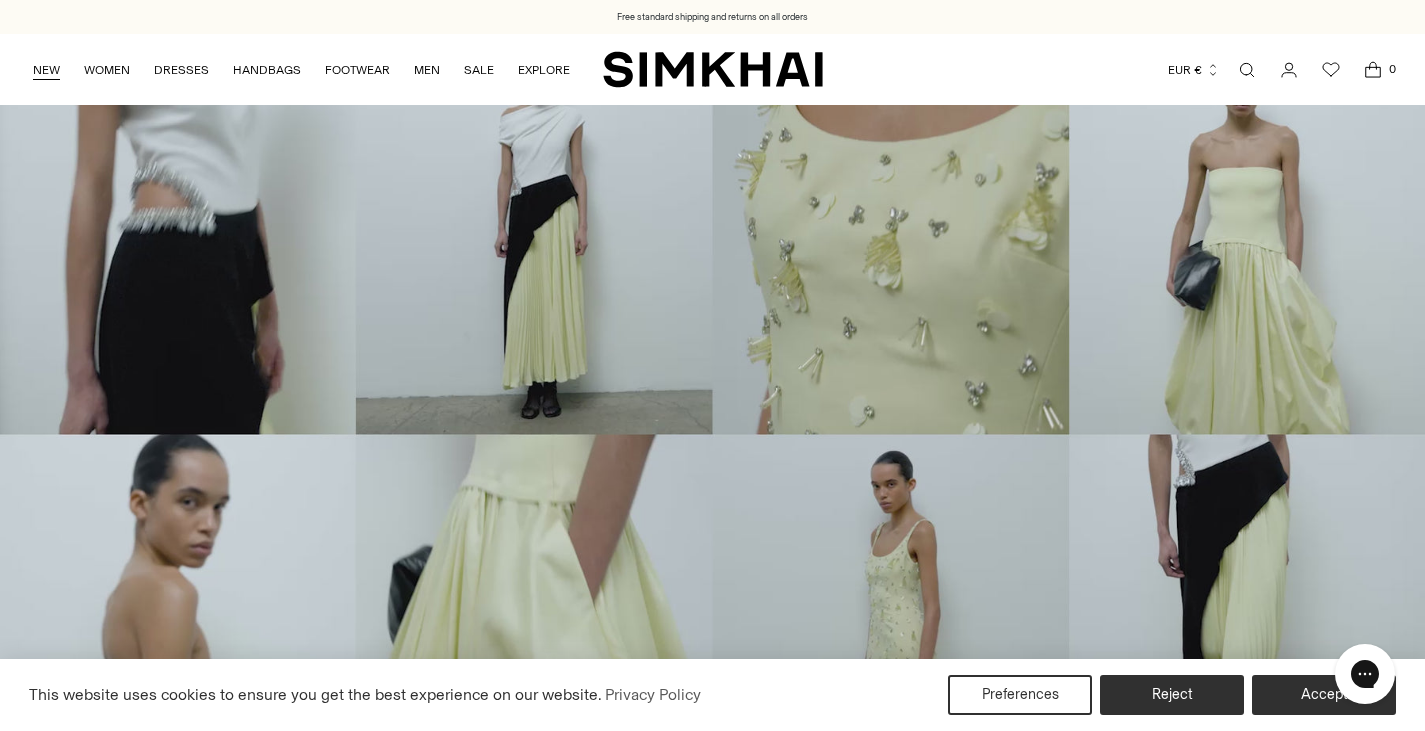 click on "NEW" at bounding box center (46, 70) 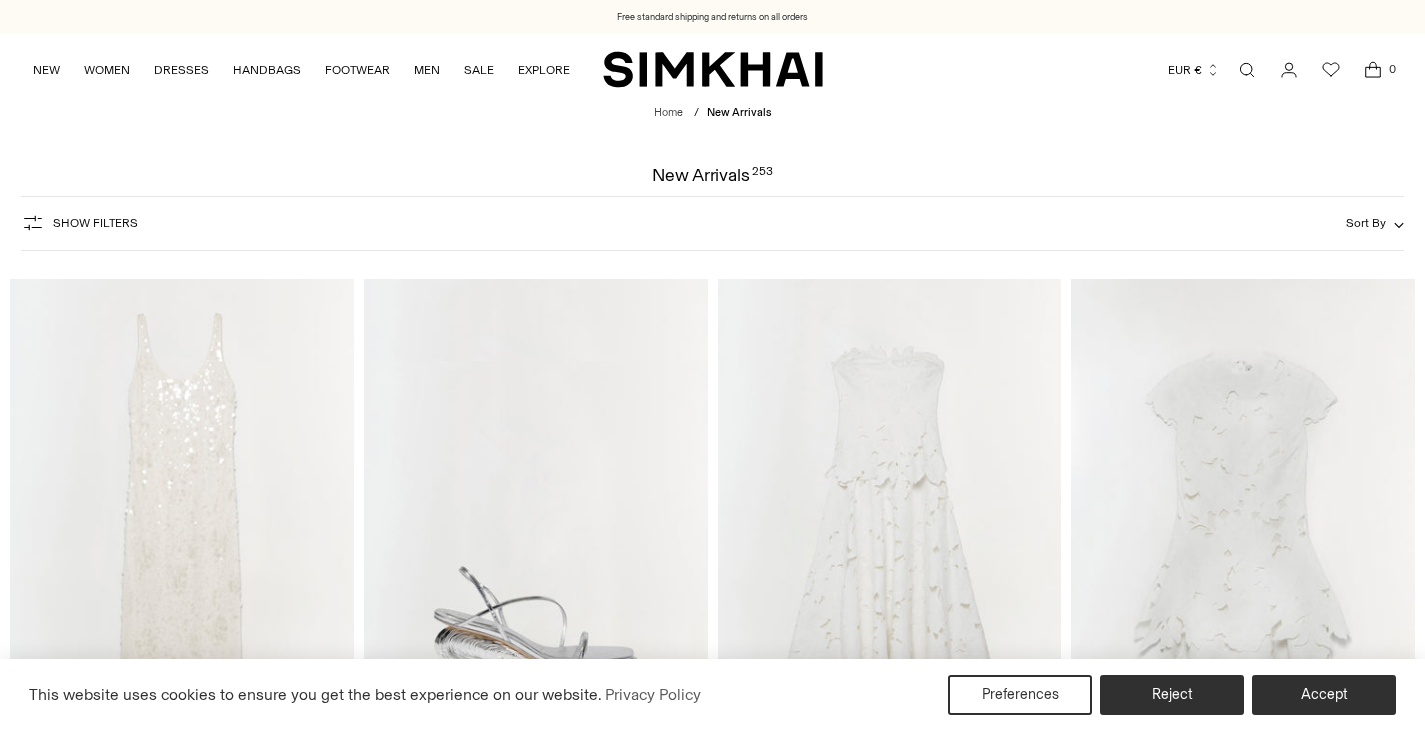 scroll, scrollTop: 0, scrollLeft: 0, axis: both 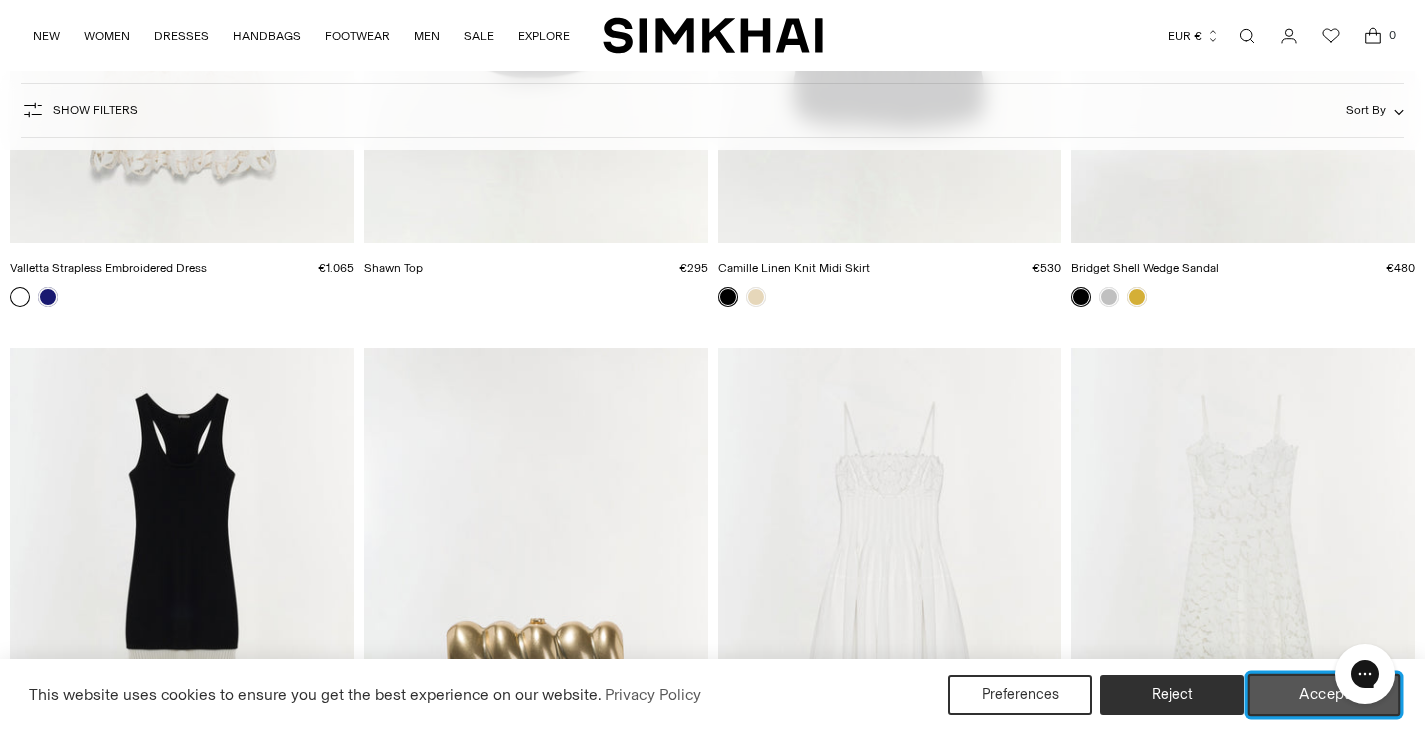click on "Accept" at bounding box center [1324, 695] 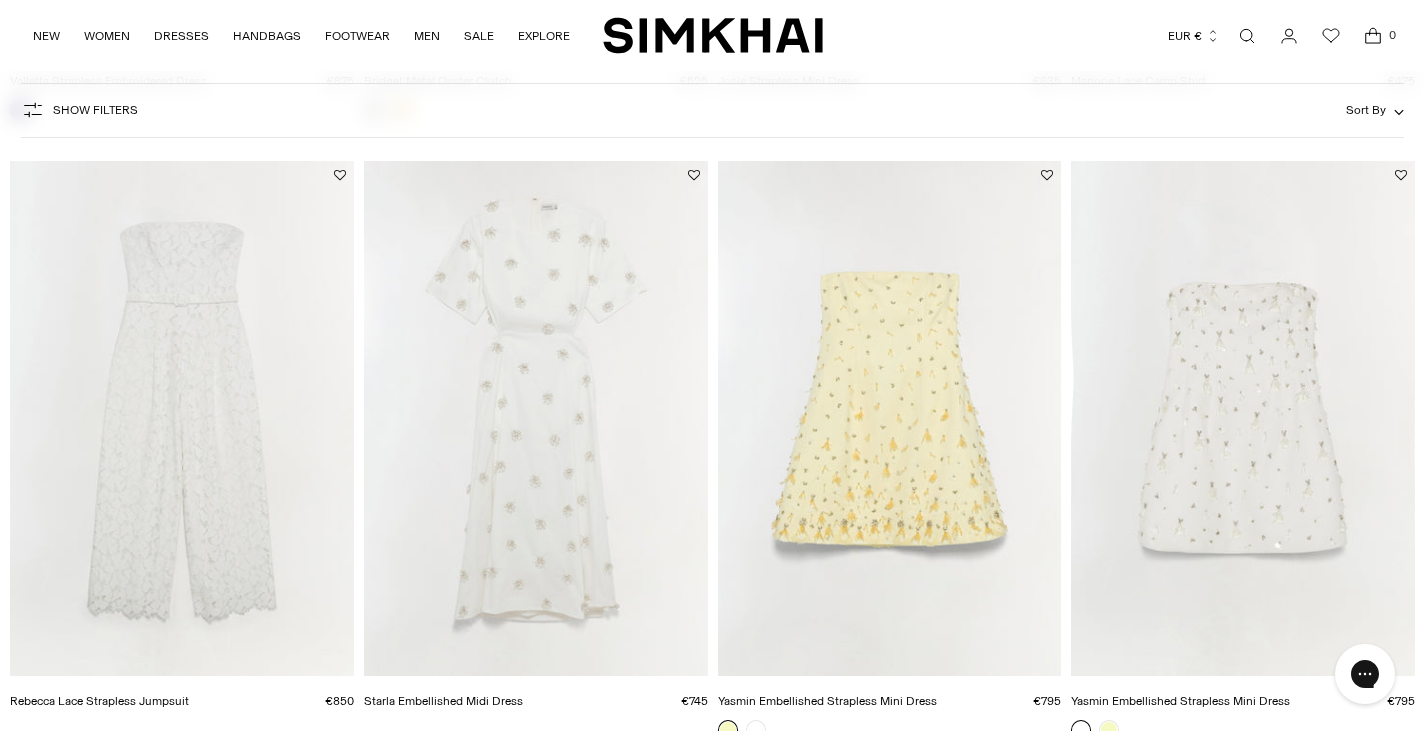 scroll, scrollTop: 3843, scrollLeft: 0, axis: vertical 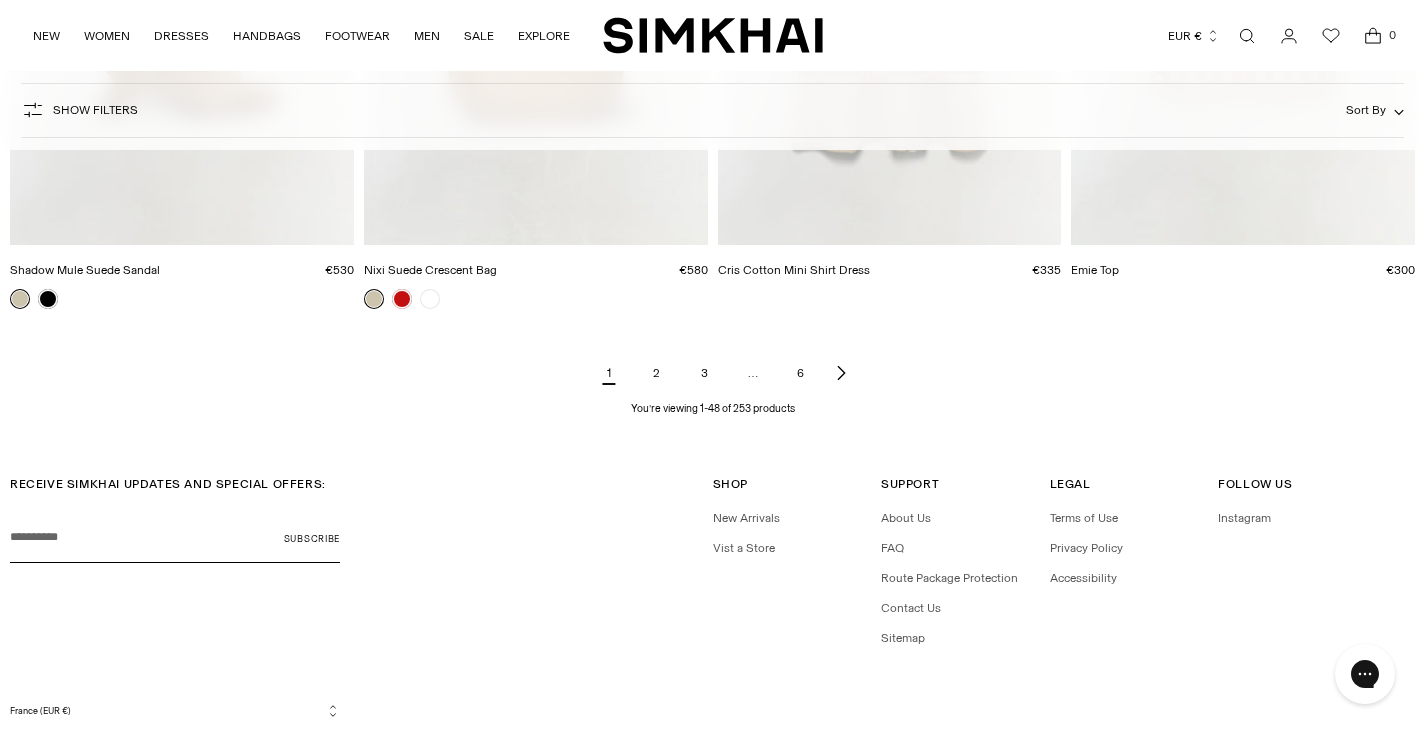 click at bounding box center [841, 373] 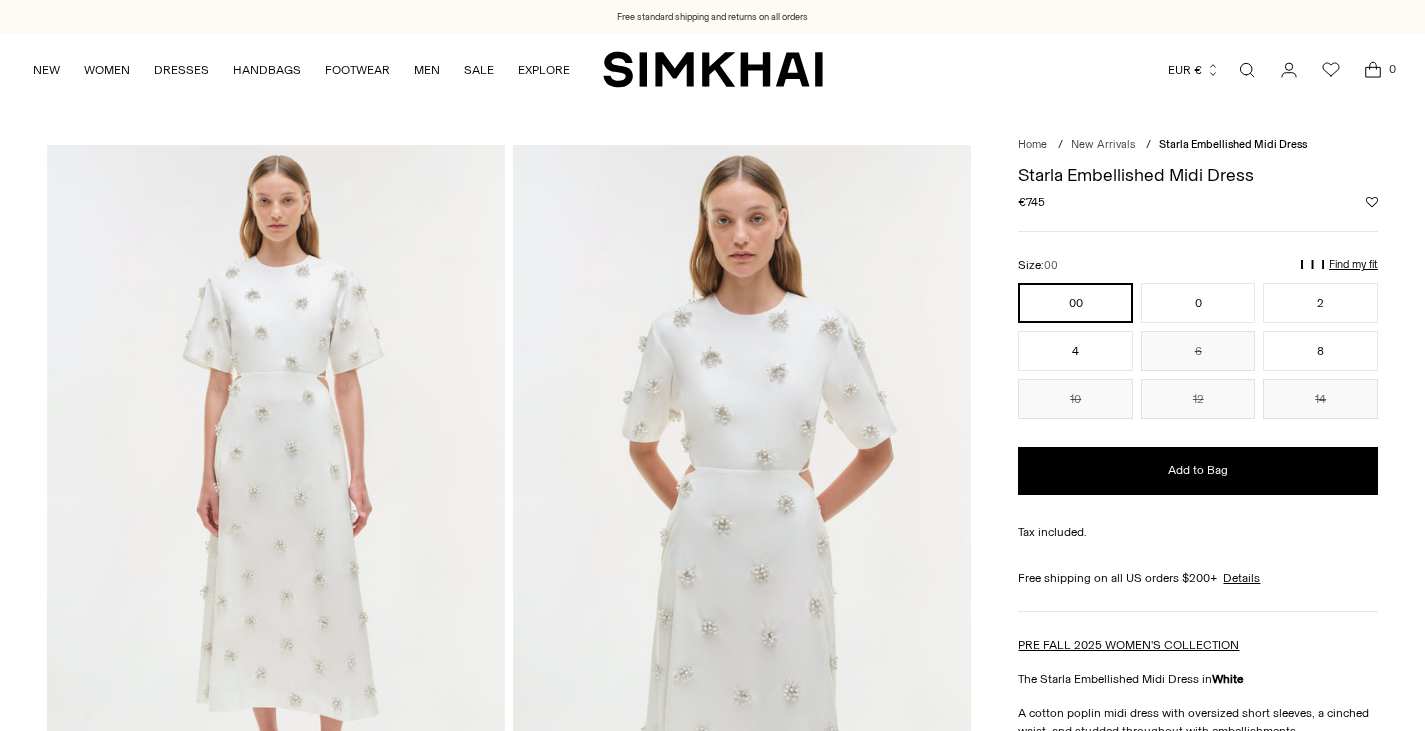 scroll, scrollTop: 0, scrollLeft: 0, axis: both 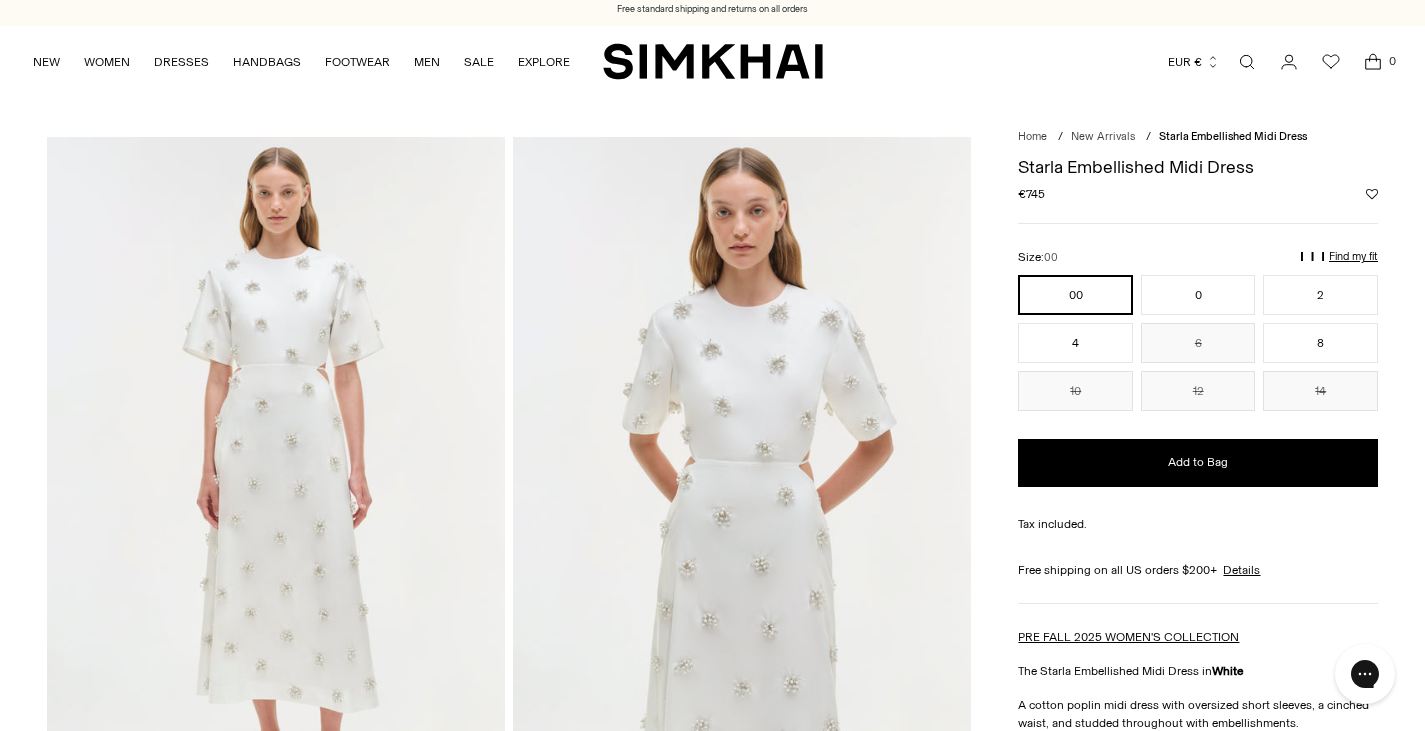 click at bounding box center [276, 480] 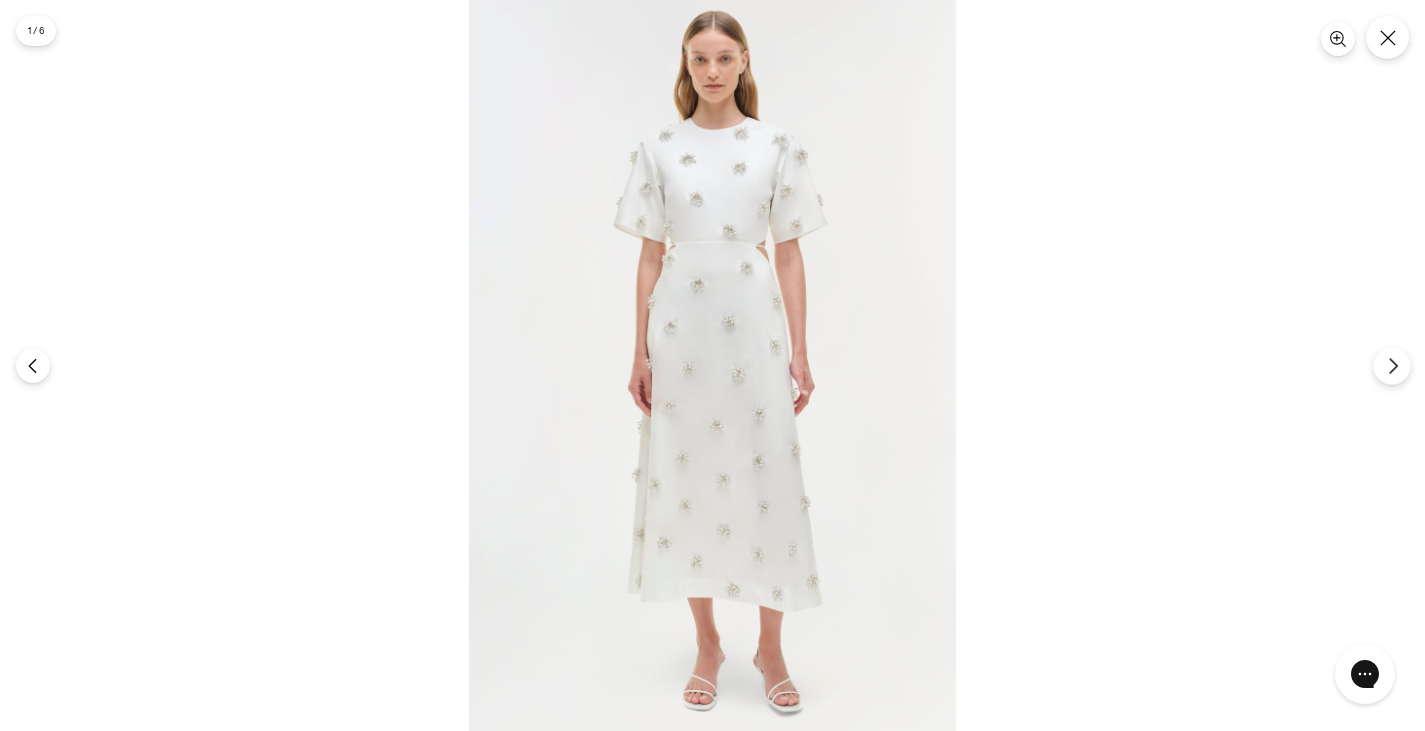 click 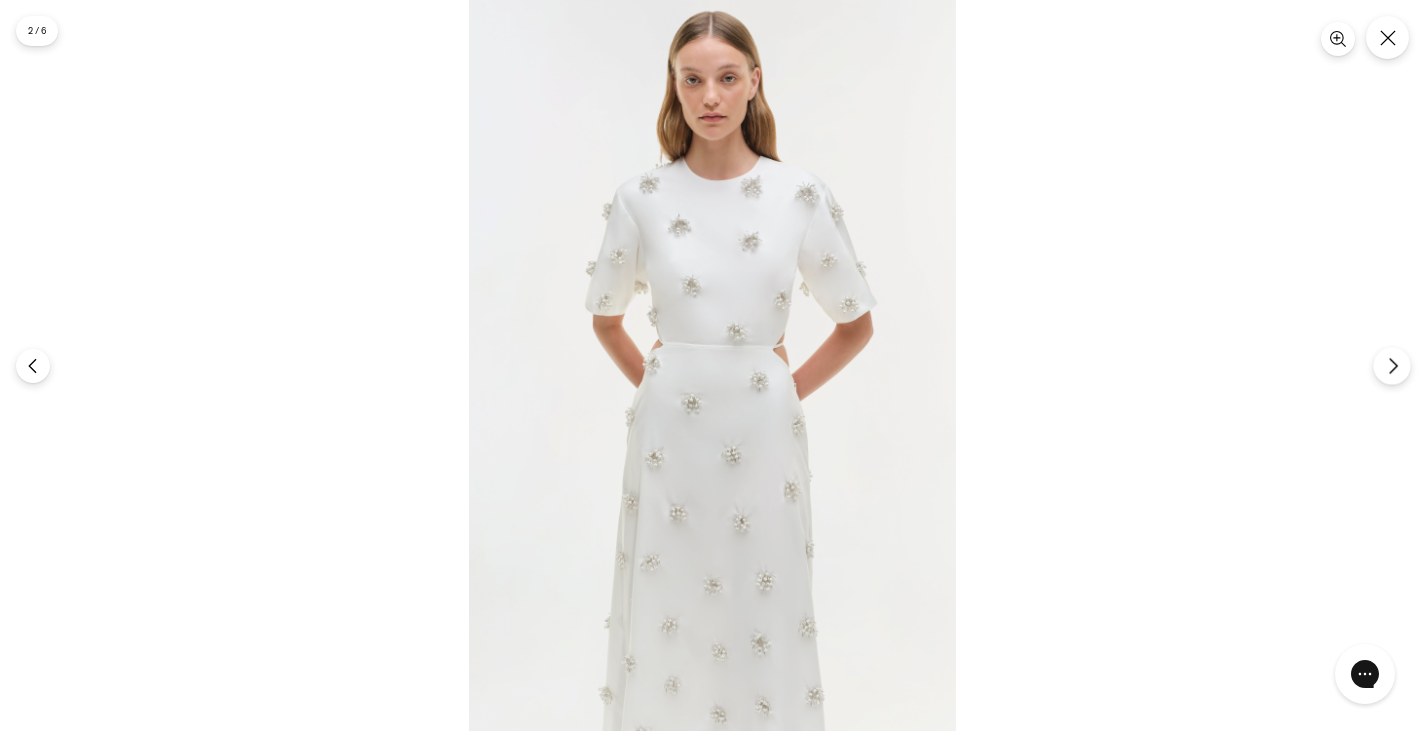 click 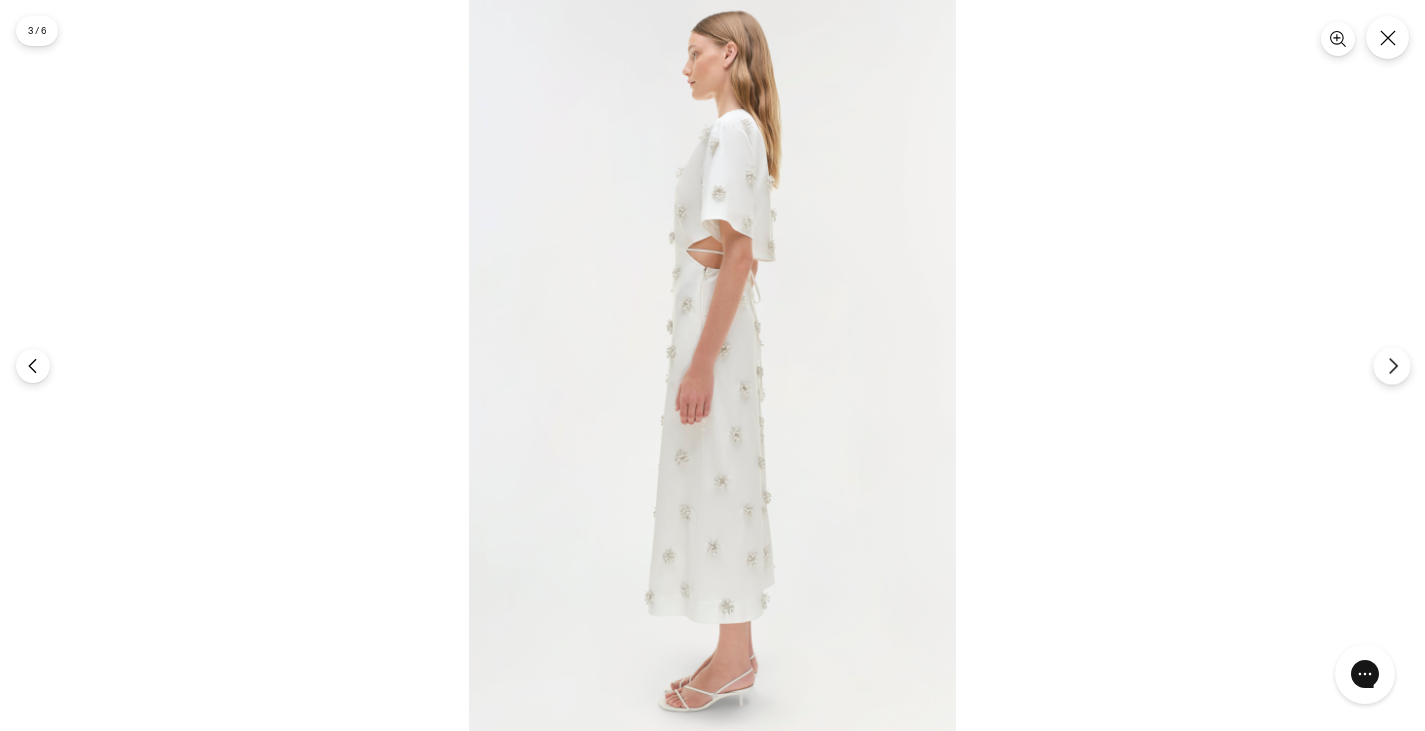 click 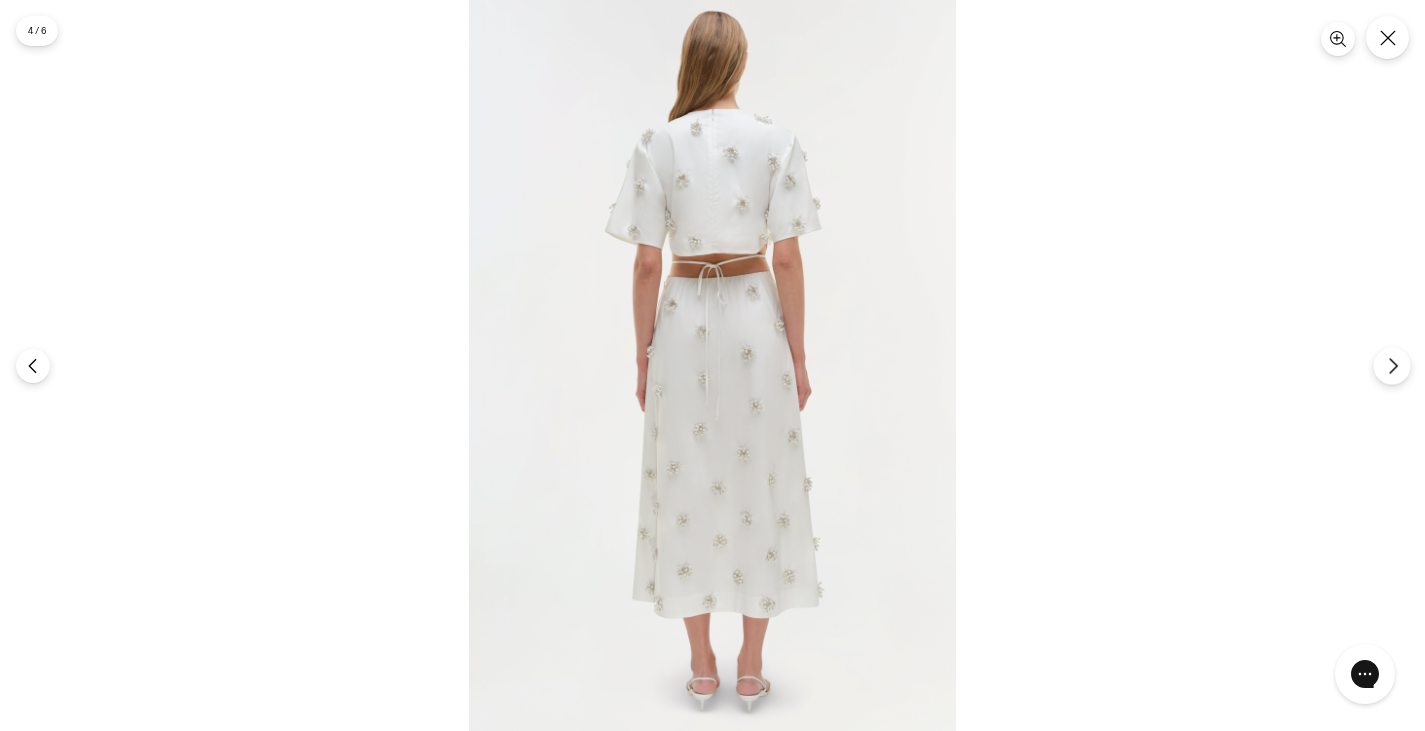 click 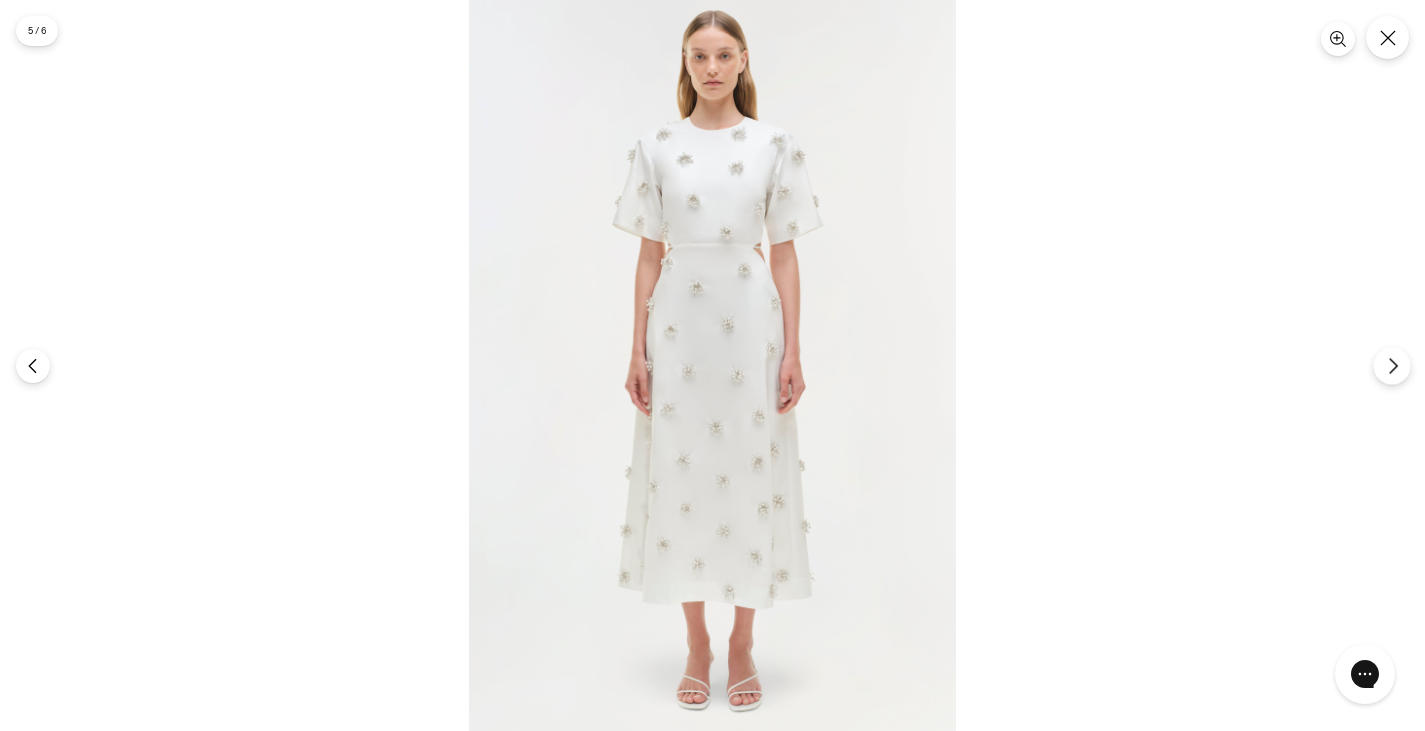 click 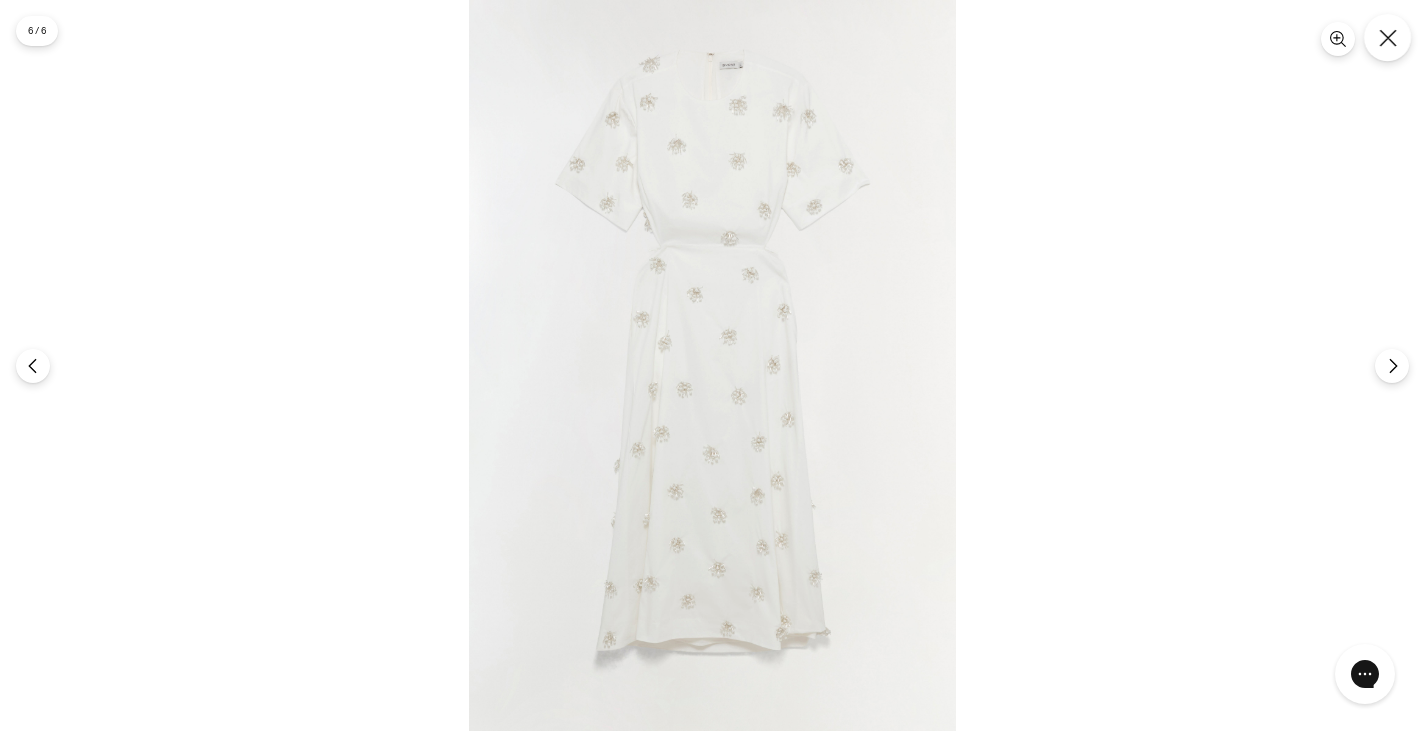 click 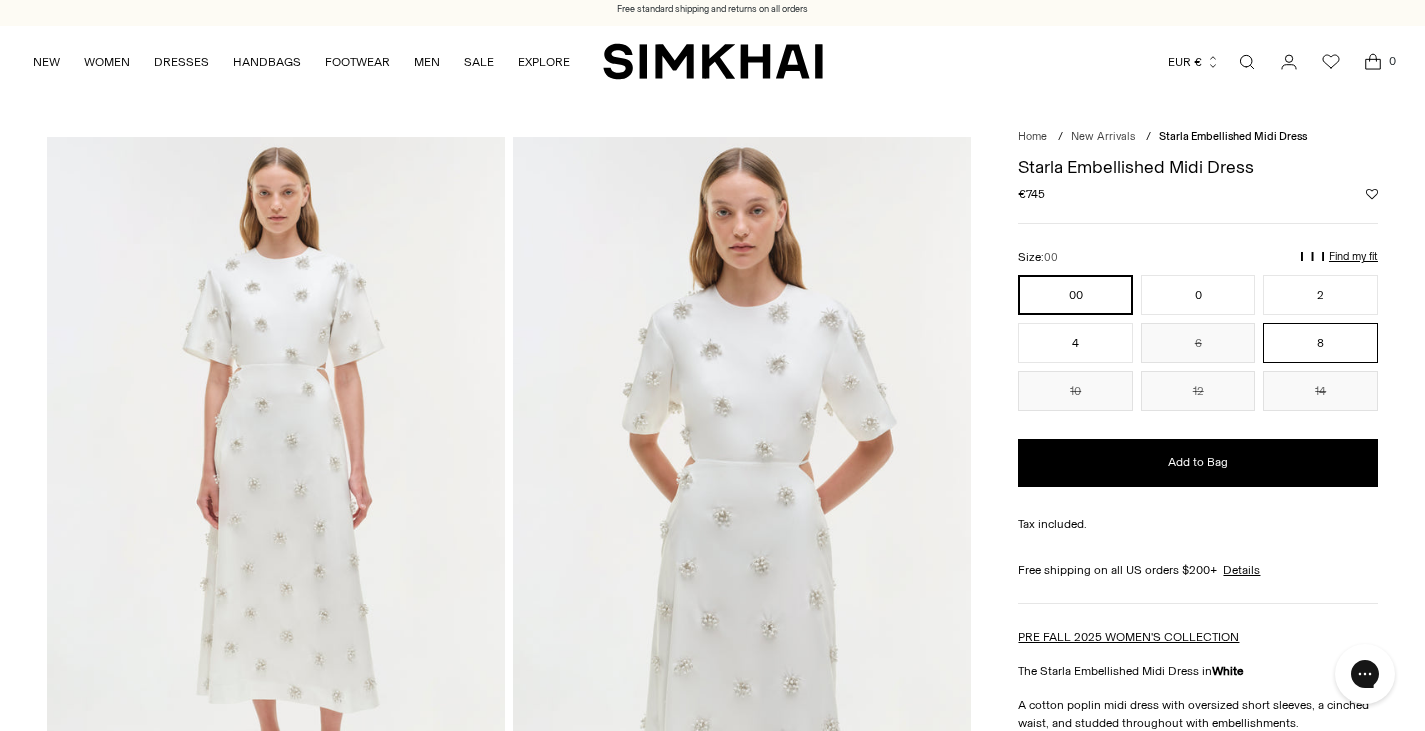 click on "8" at bounding box center [1320, 343] 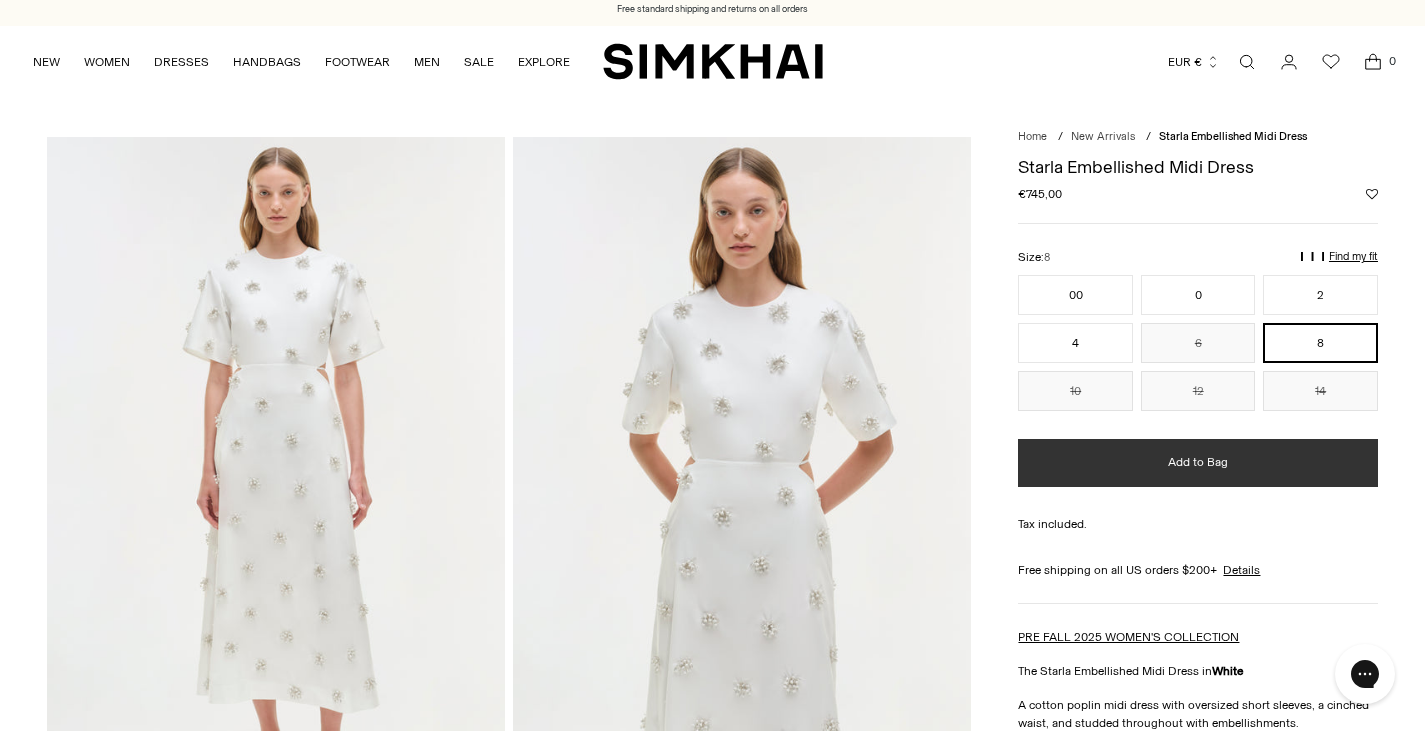 click on "Add to Bag" at bounding box center (1198, 462) 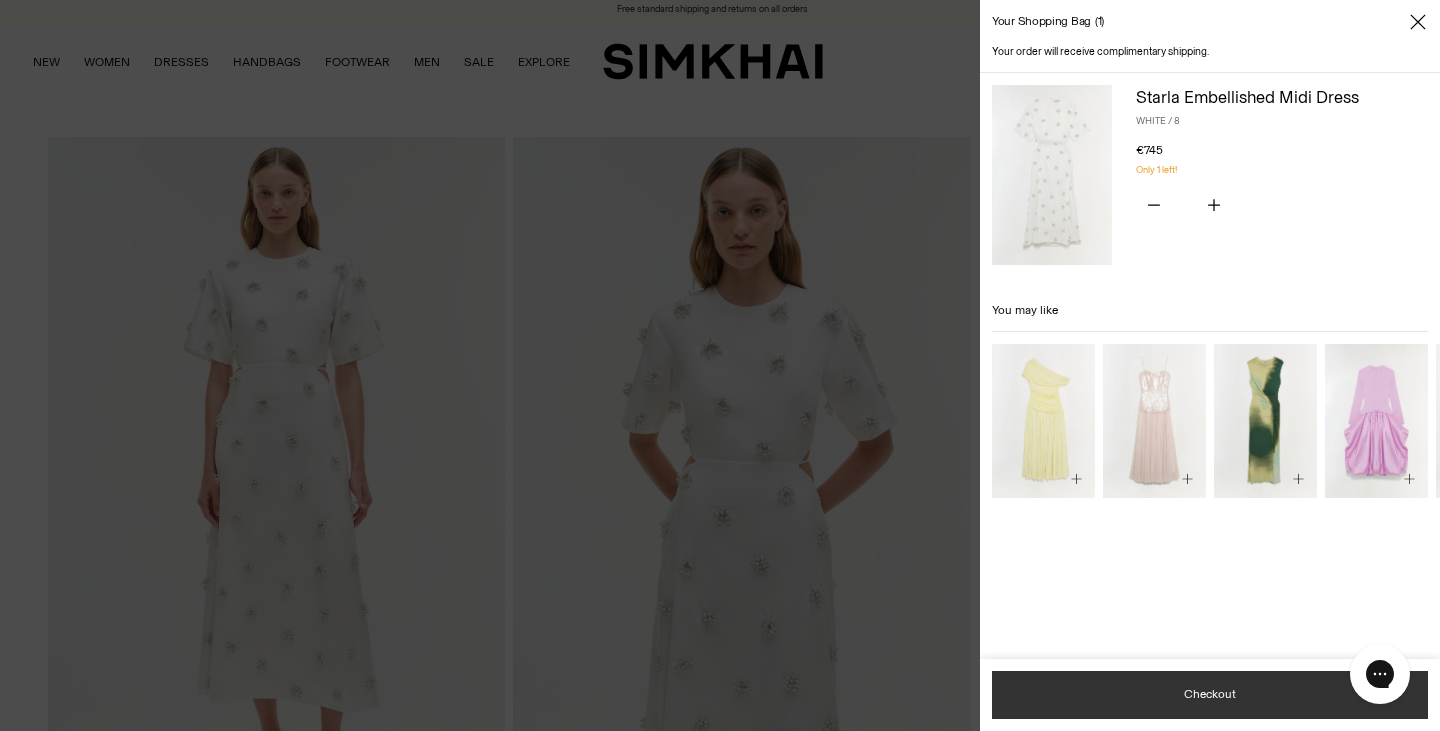 click on "Checkout" at bounding box center [1210, 695] 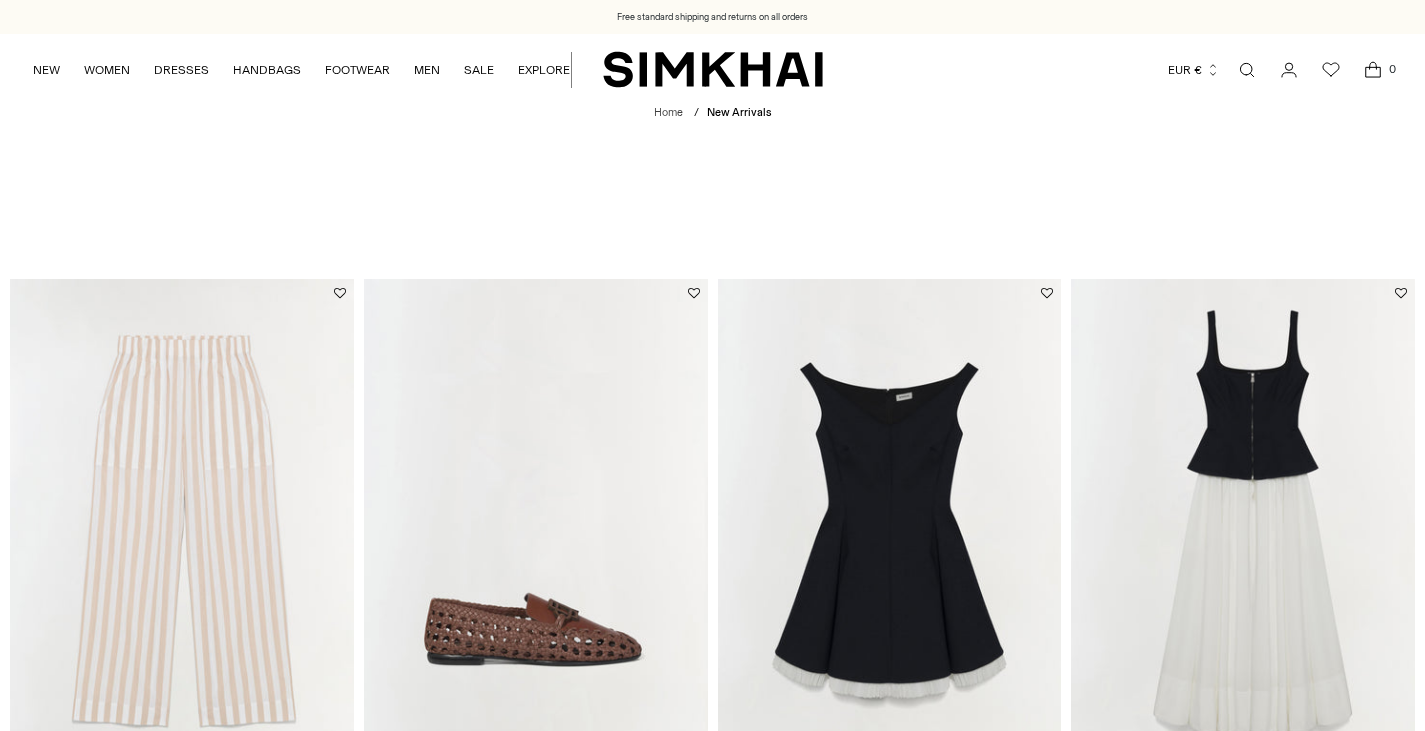scroll, scrollTop: 0, scrollLeft: 0, axis: both 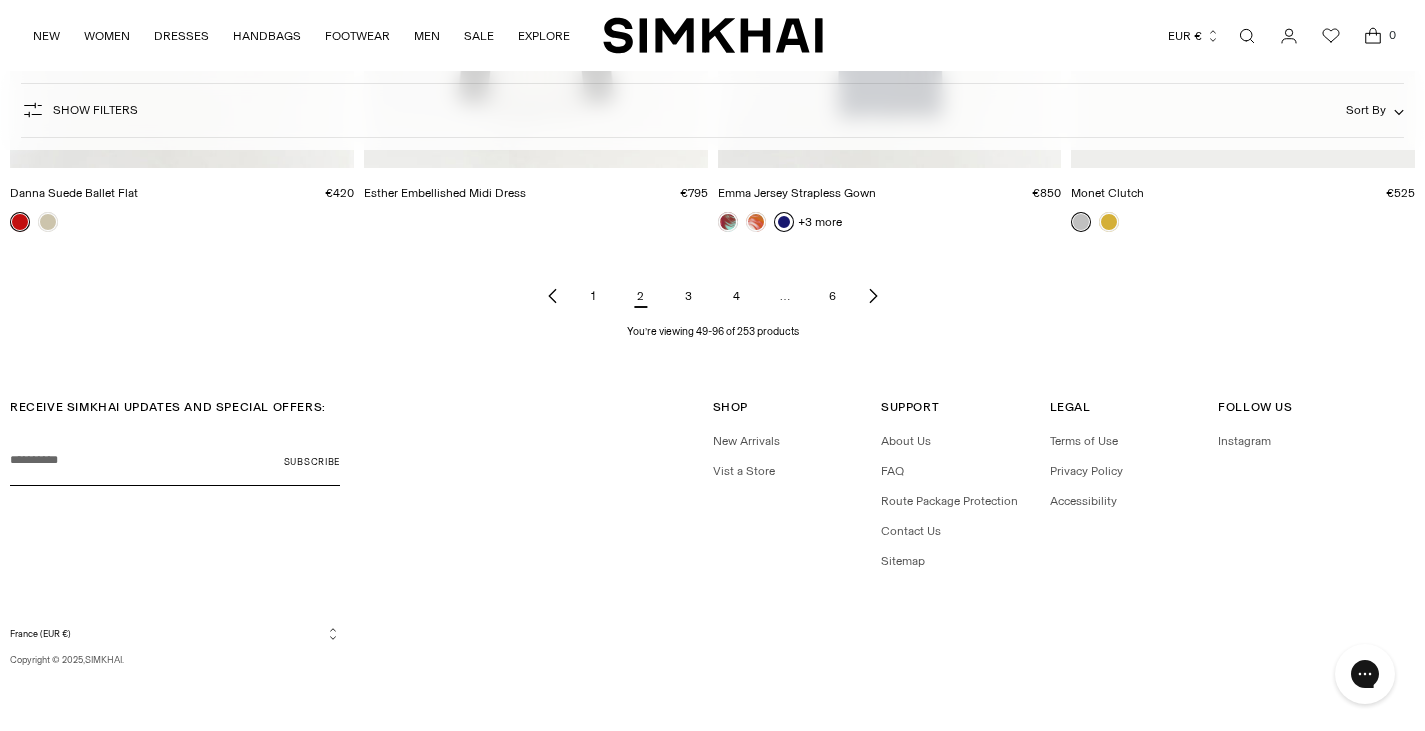 click on "3" at bounding box center (689, 296) 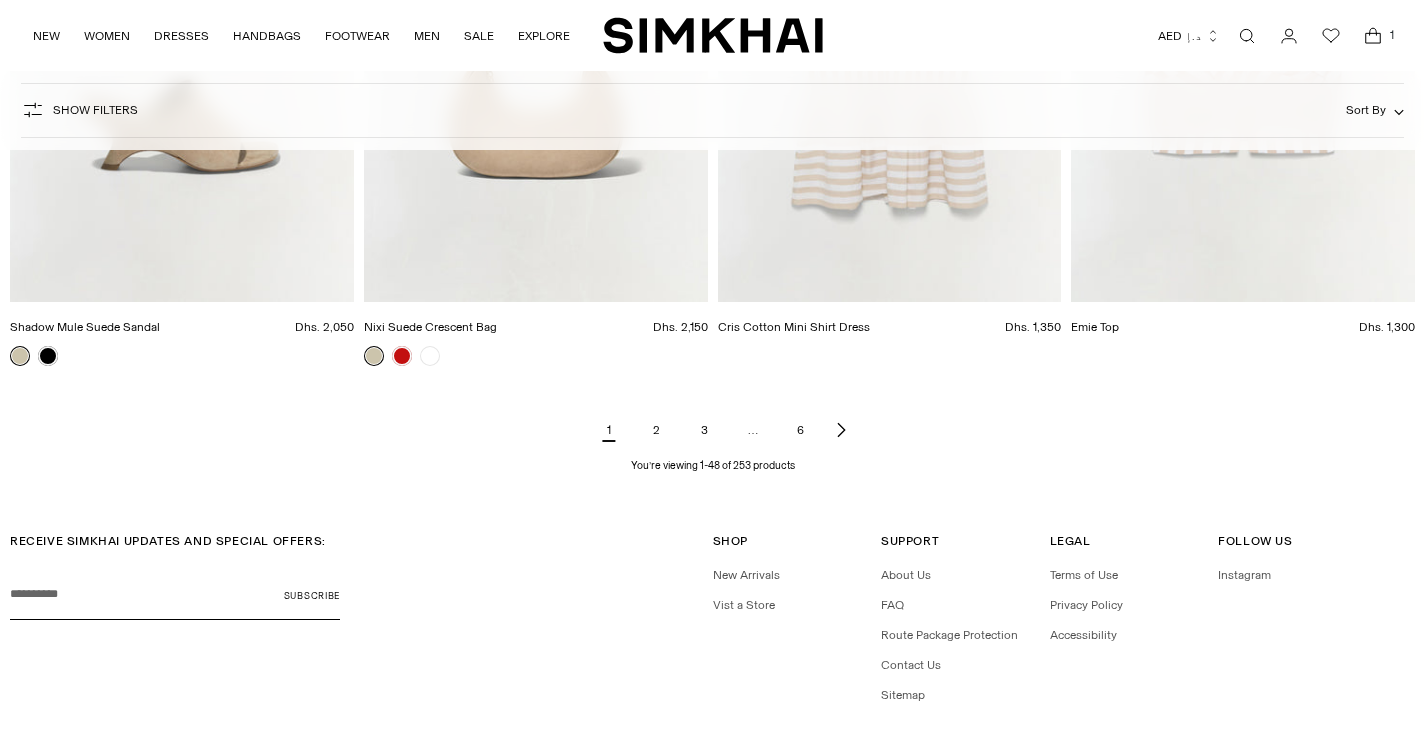 scroll, scrollTop: 6919, scrollLeft: 0, axis: vertical 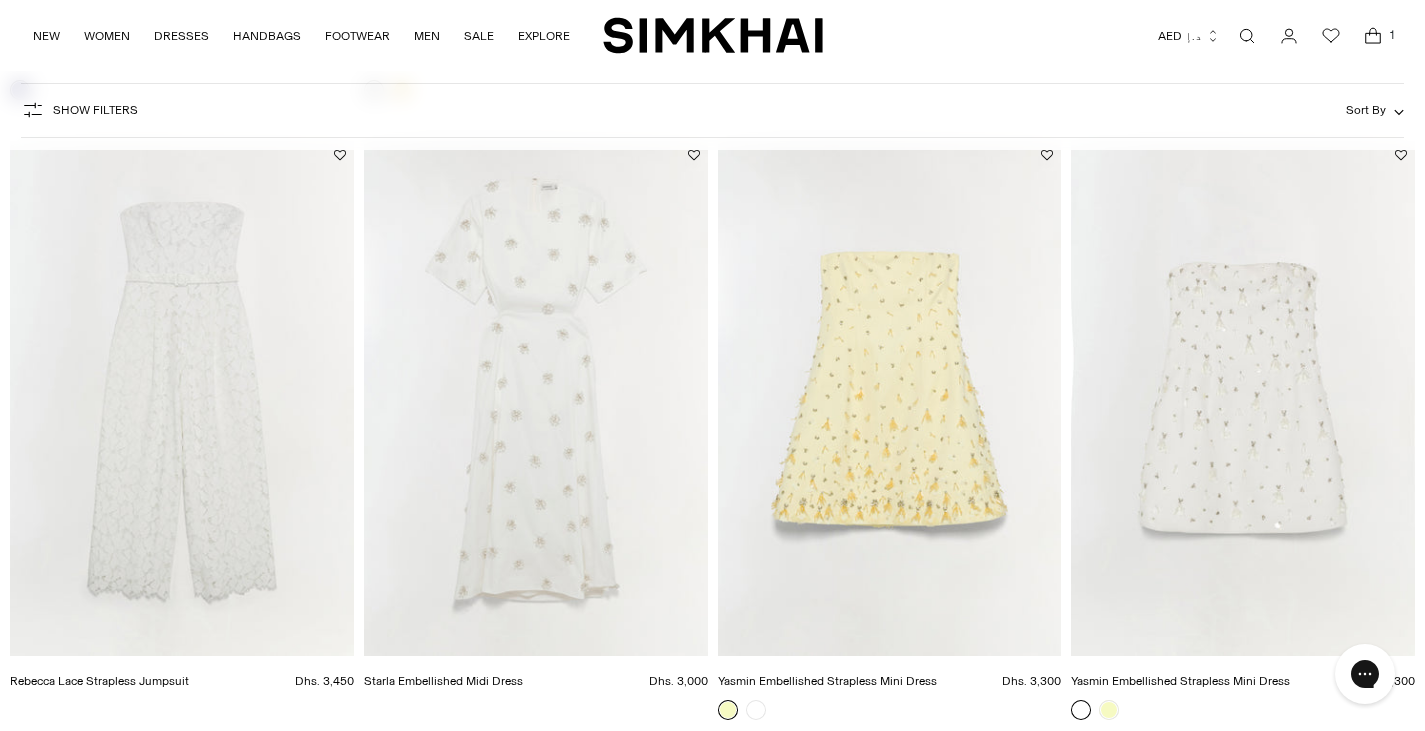 click at bounding box center [0, 0] 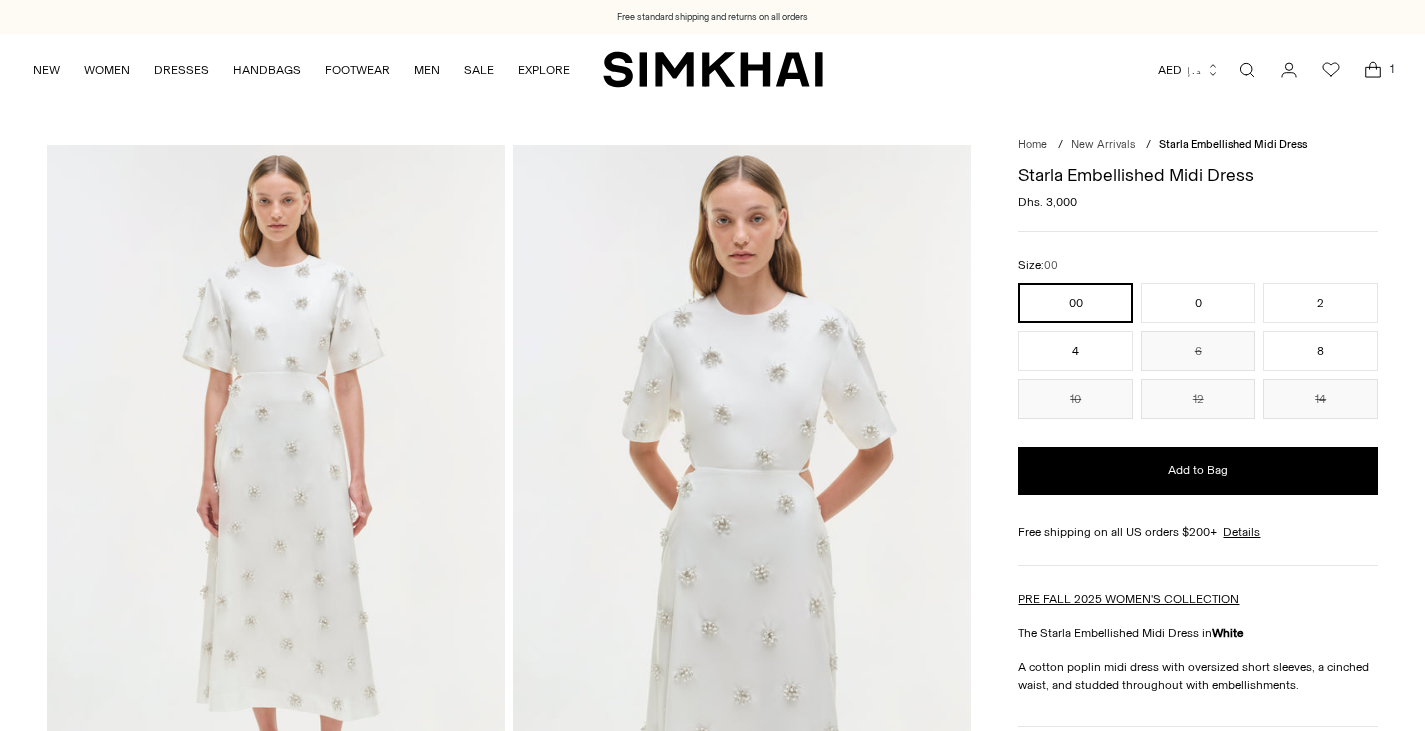 scroll, scrollTop: 0, scrollLeft: 0, axis: both 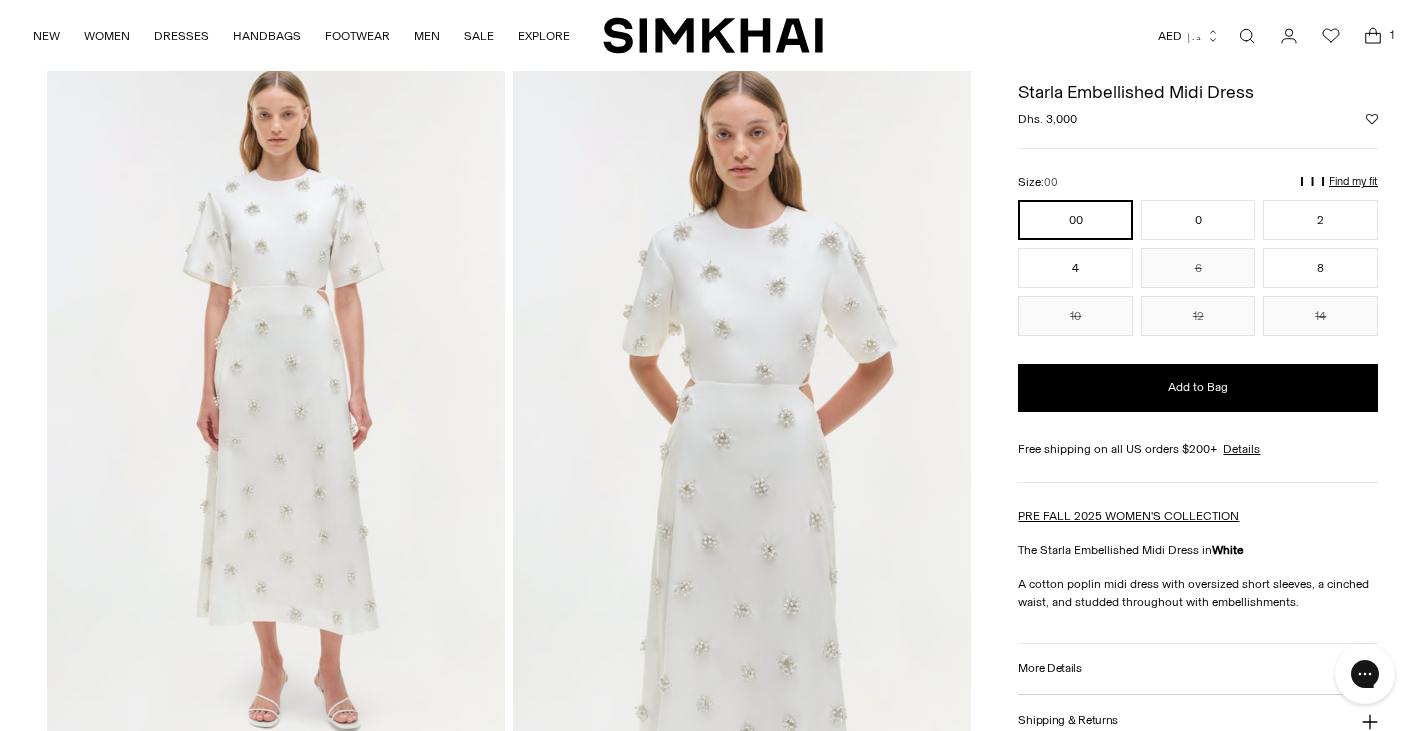 click on "Find my fit" at bounding box center [1131, 190] 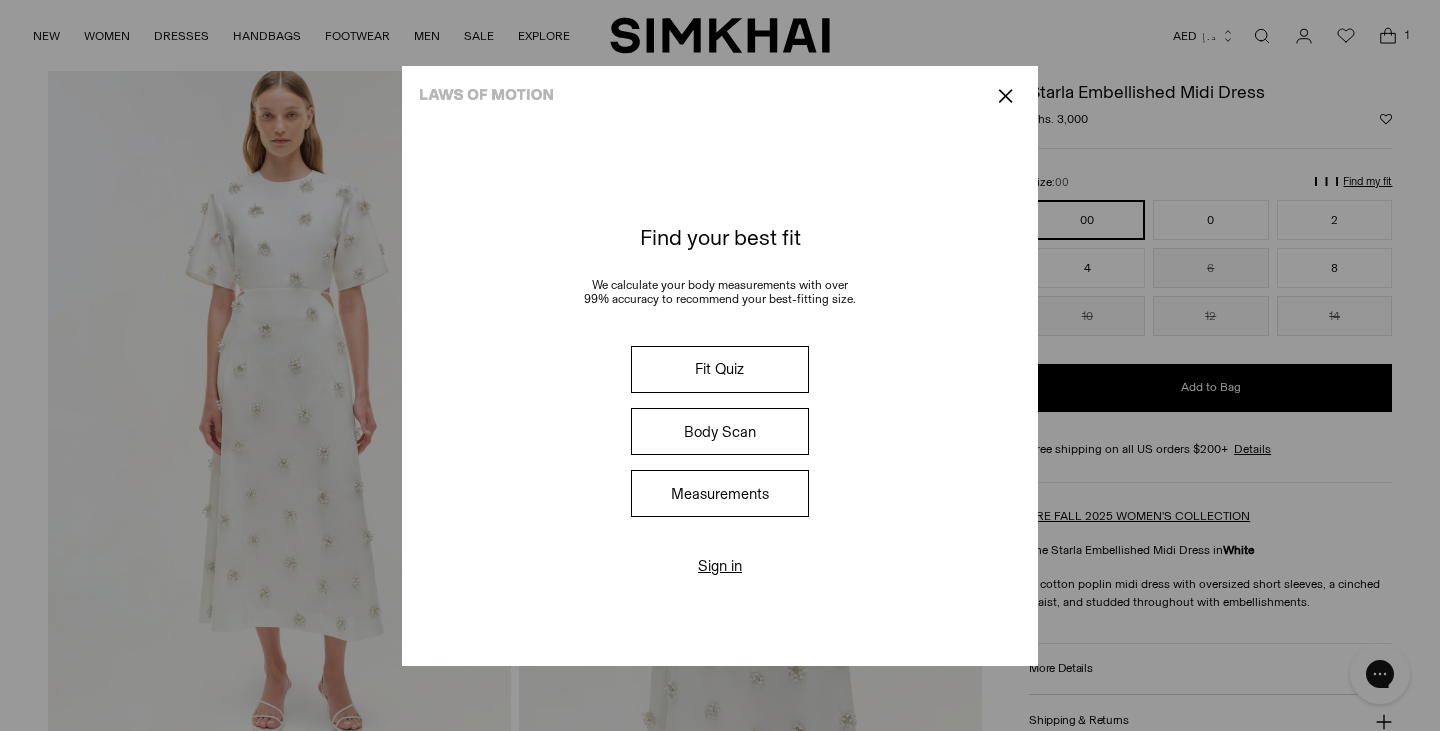 click on "Measurements" at bounding box center (720, 493) 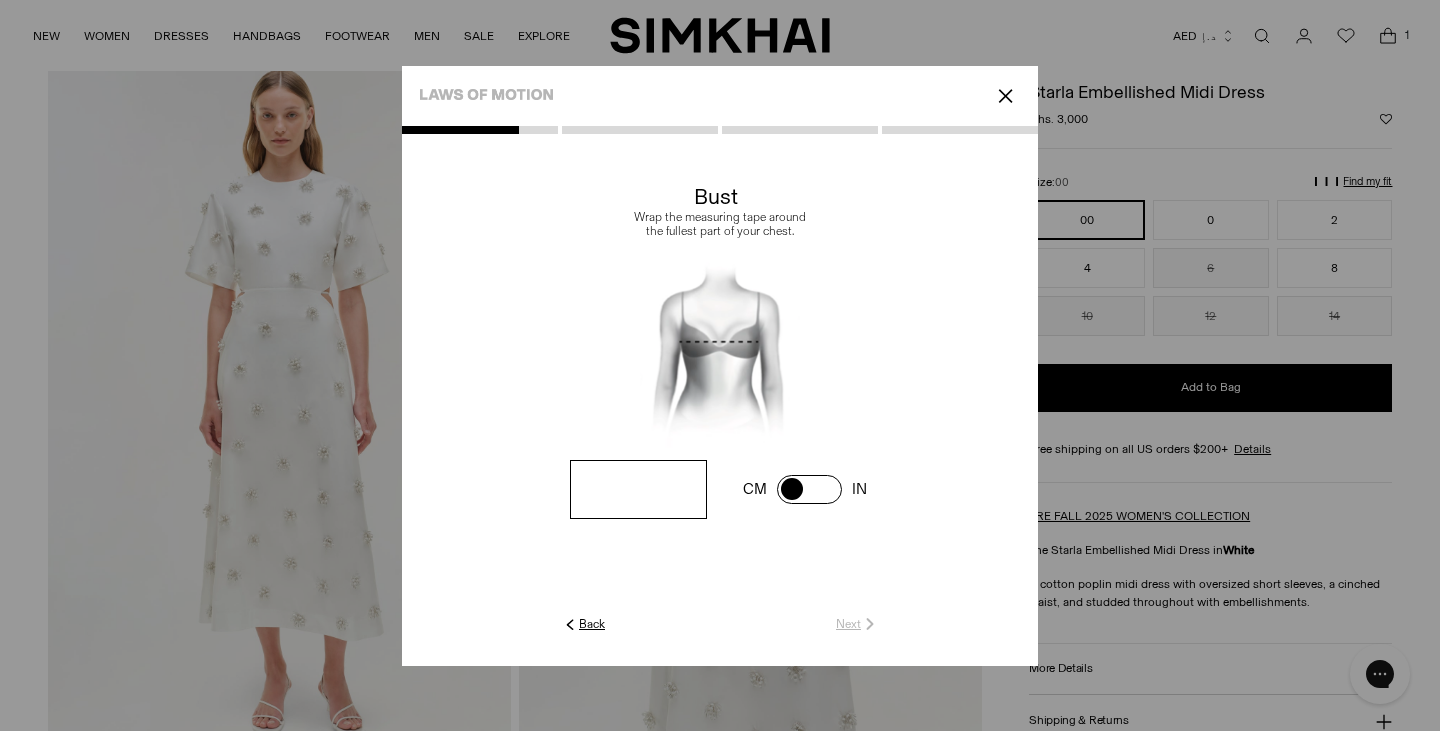 click at bounding box center (638, 489) 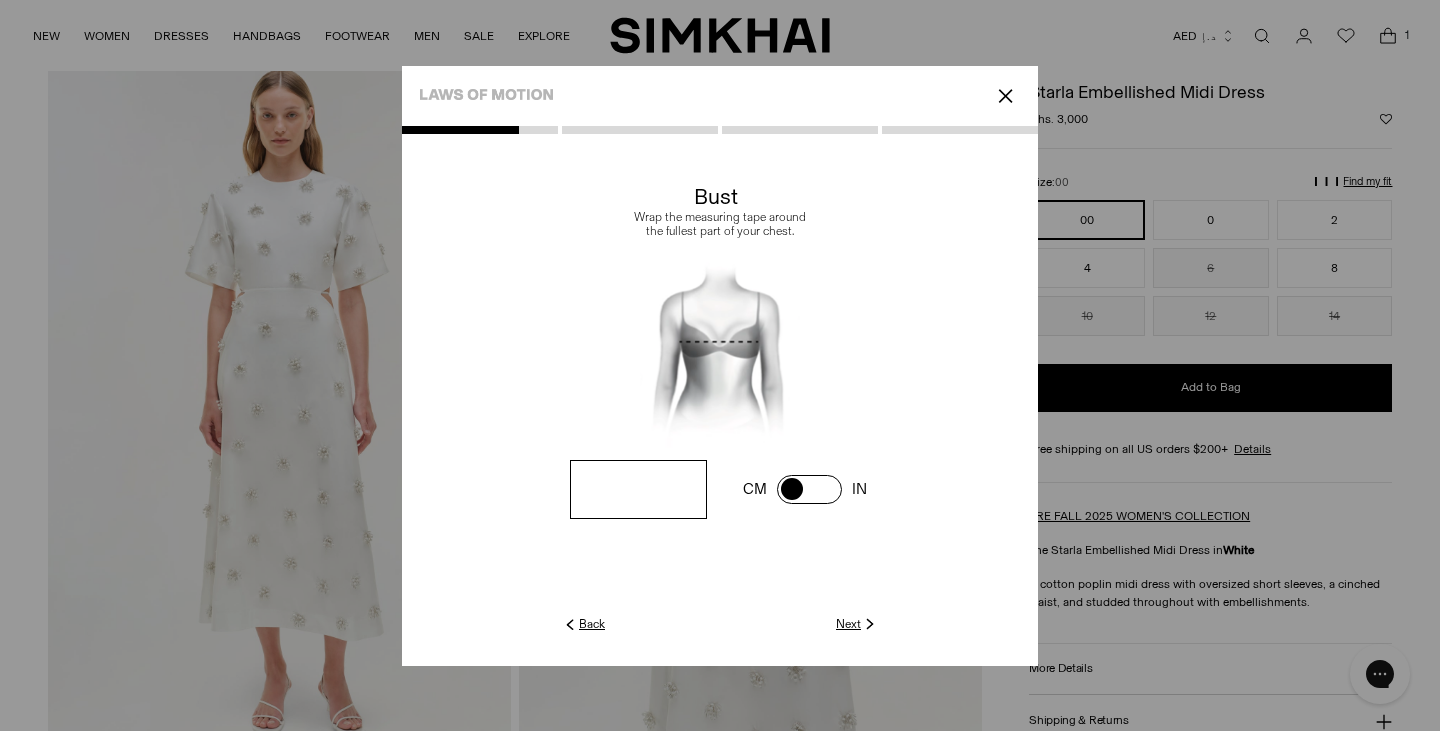 type on "**" 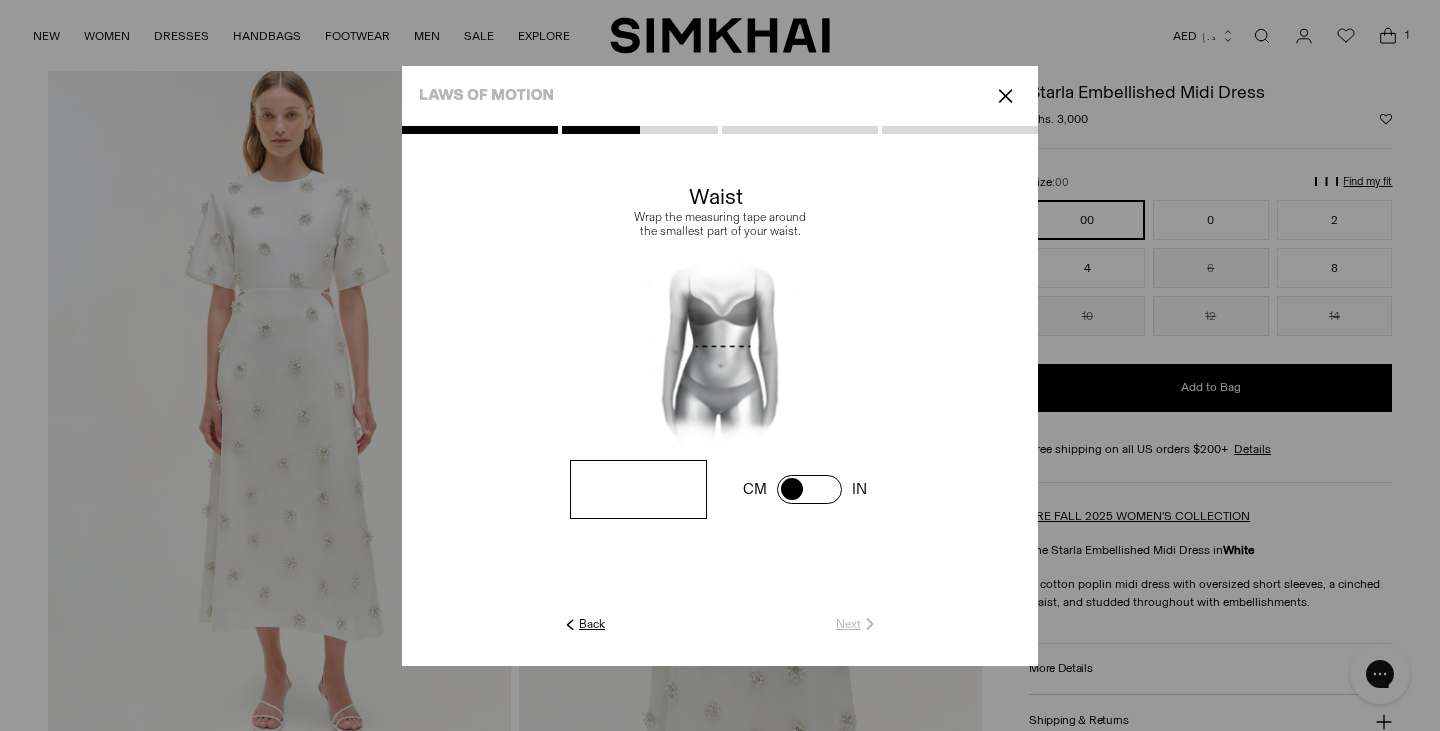 click at bounding box center [0, 0] 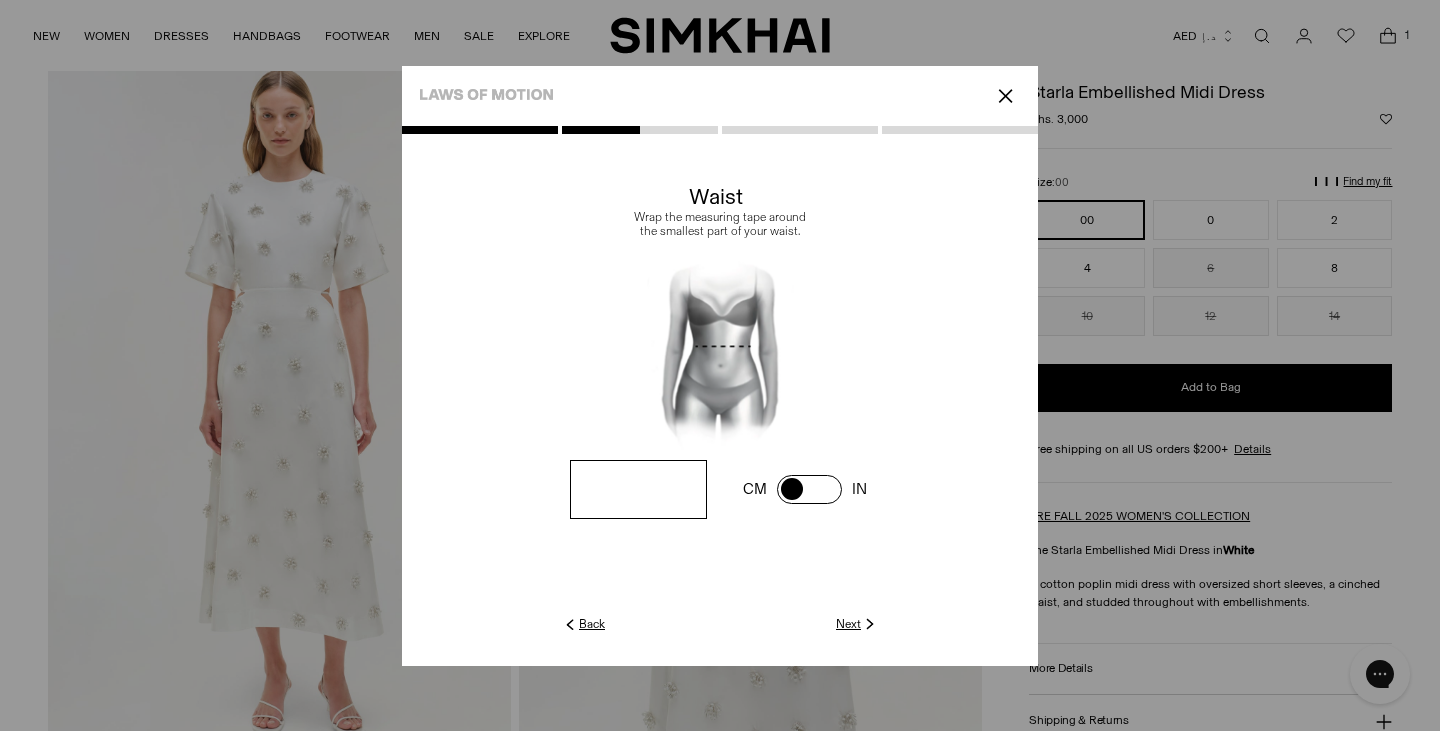 type on "**" 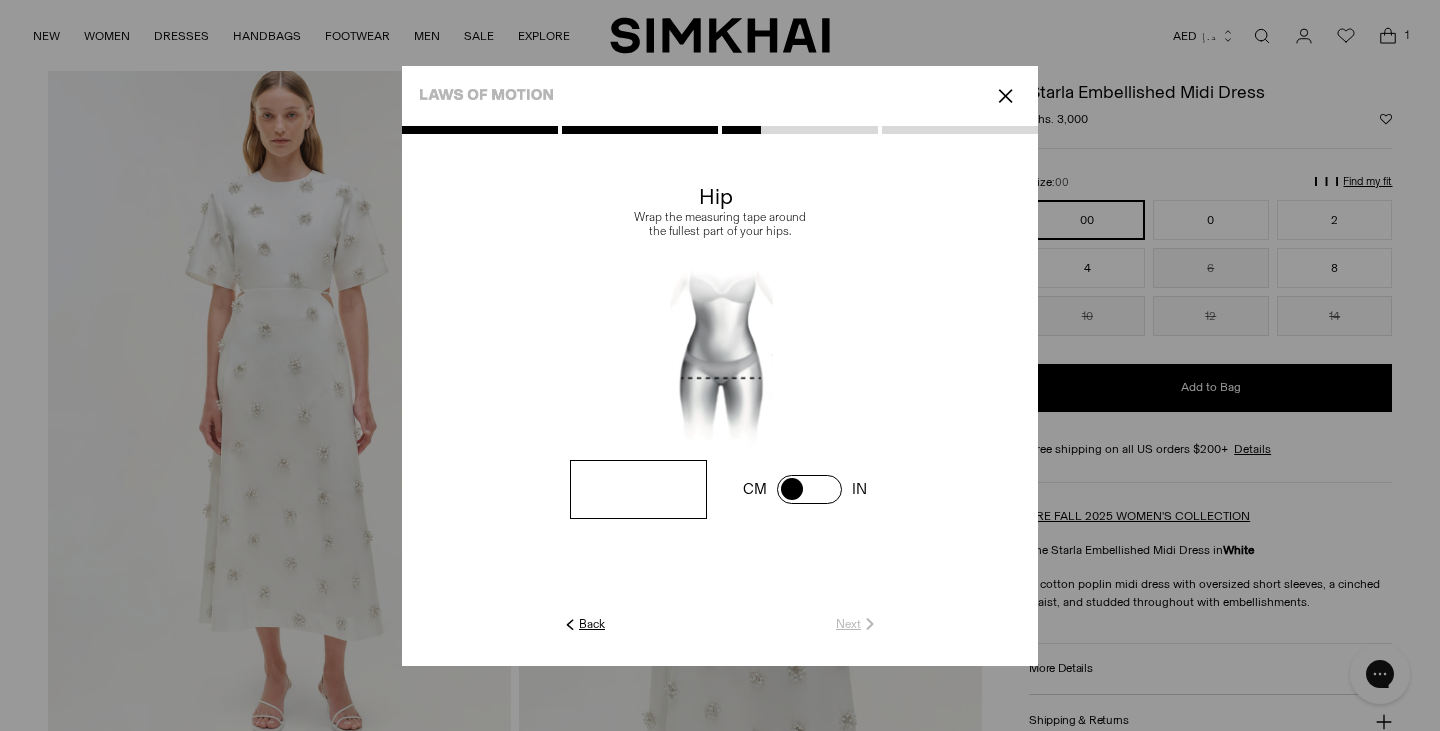 click at bounding box center (0, 0) 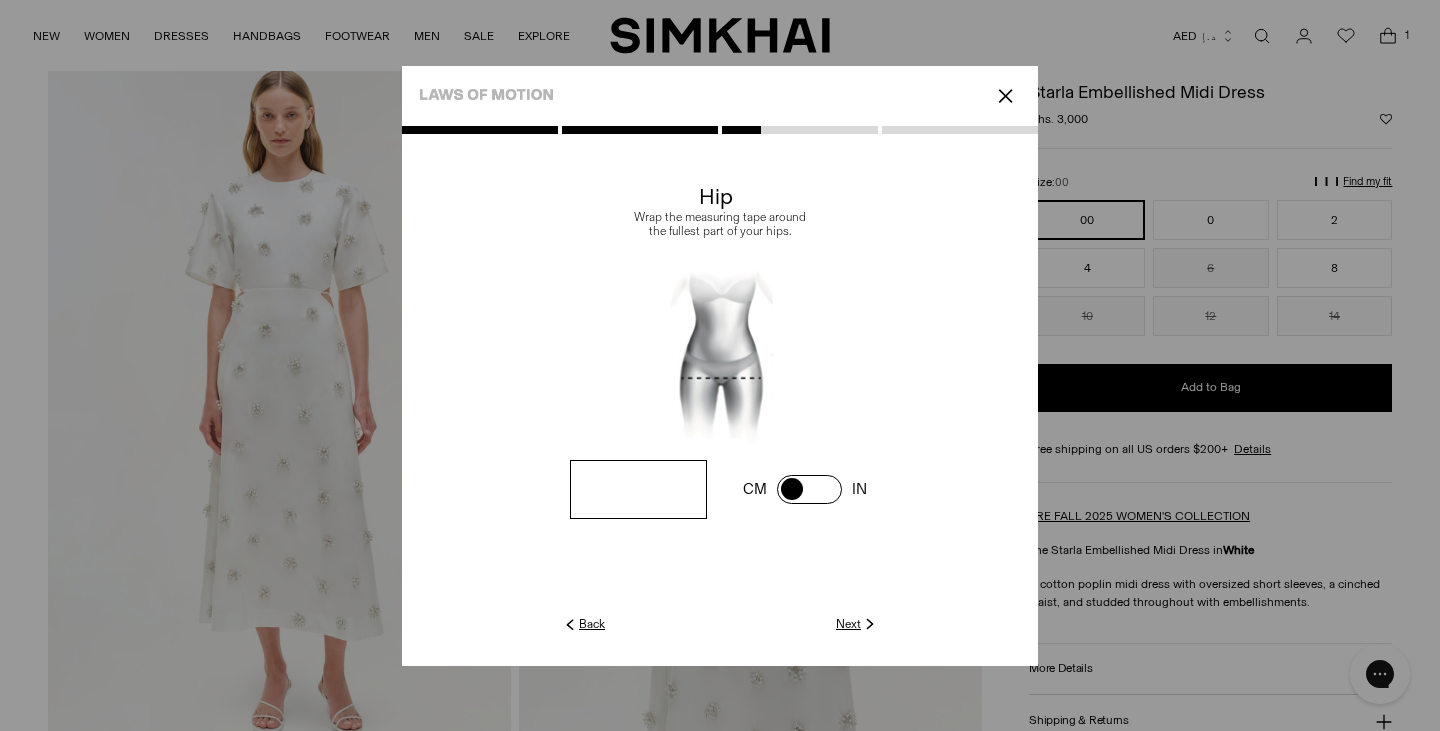 click on "Next" 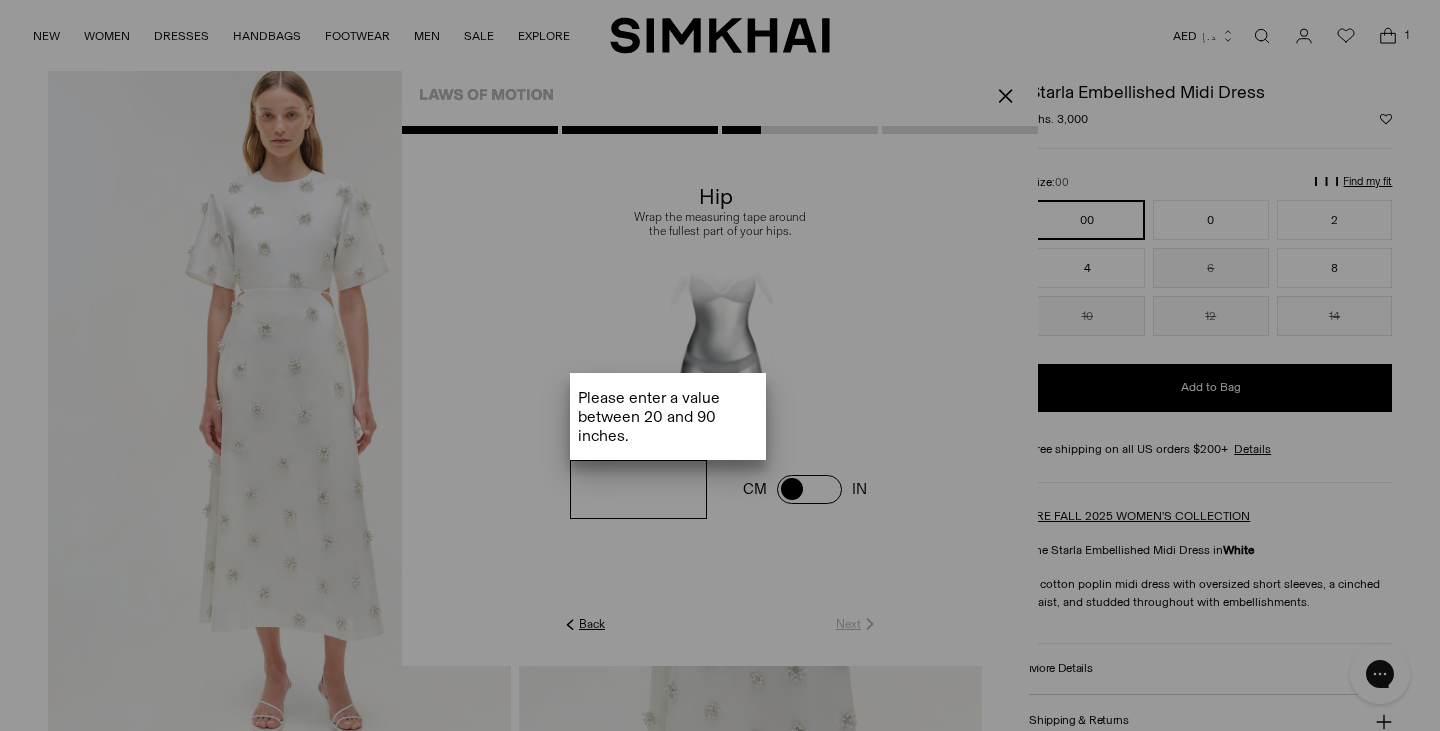 click at bounding box center (720, 396) 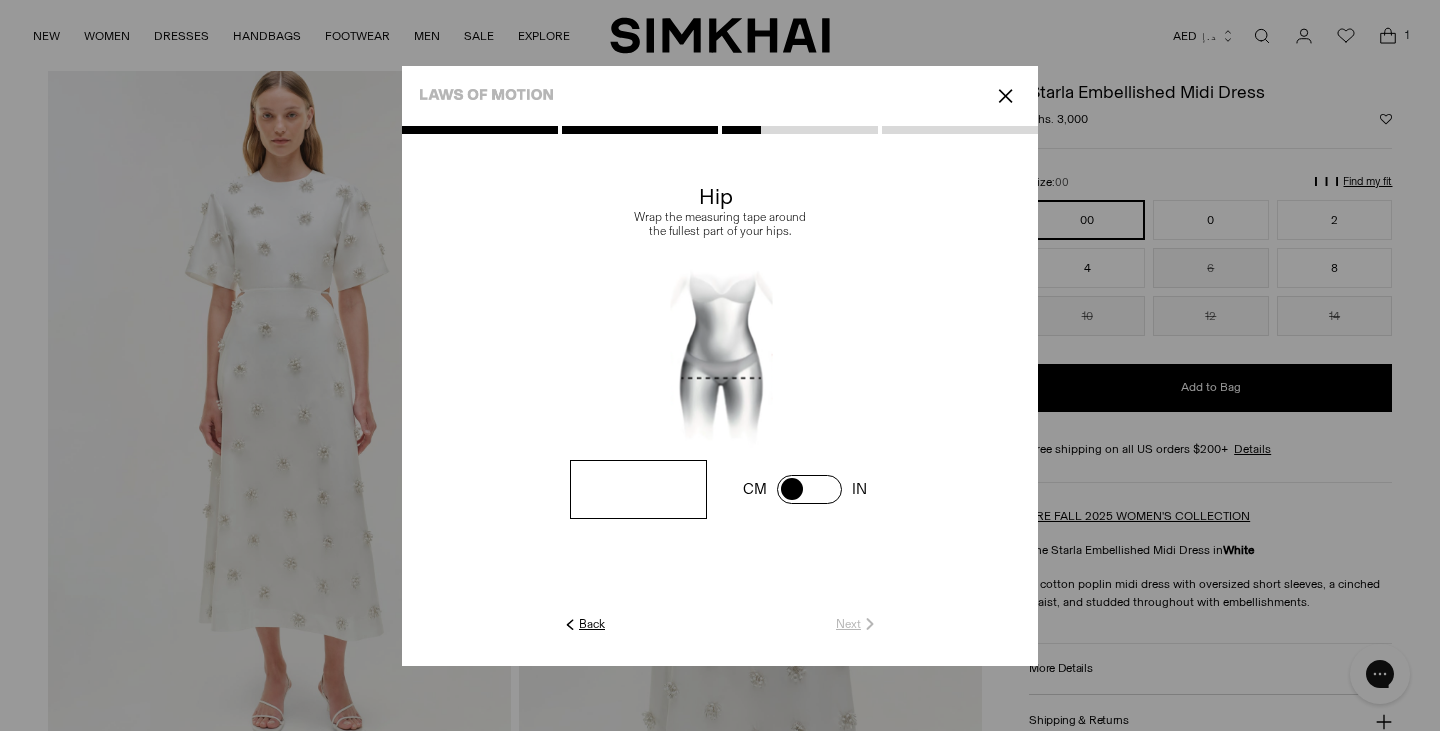 click on "**" at bounding box center [0, 0] 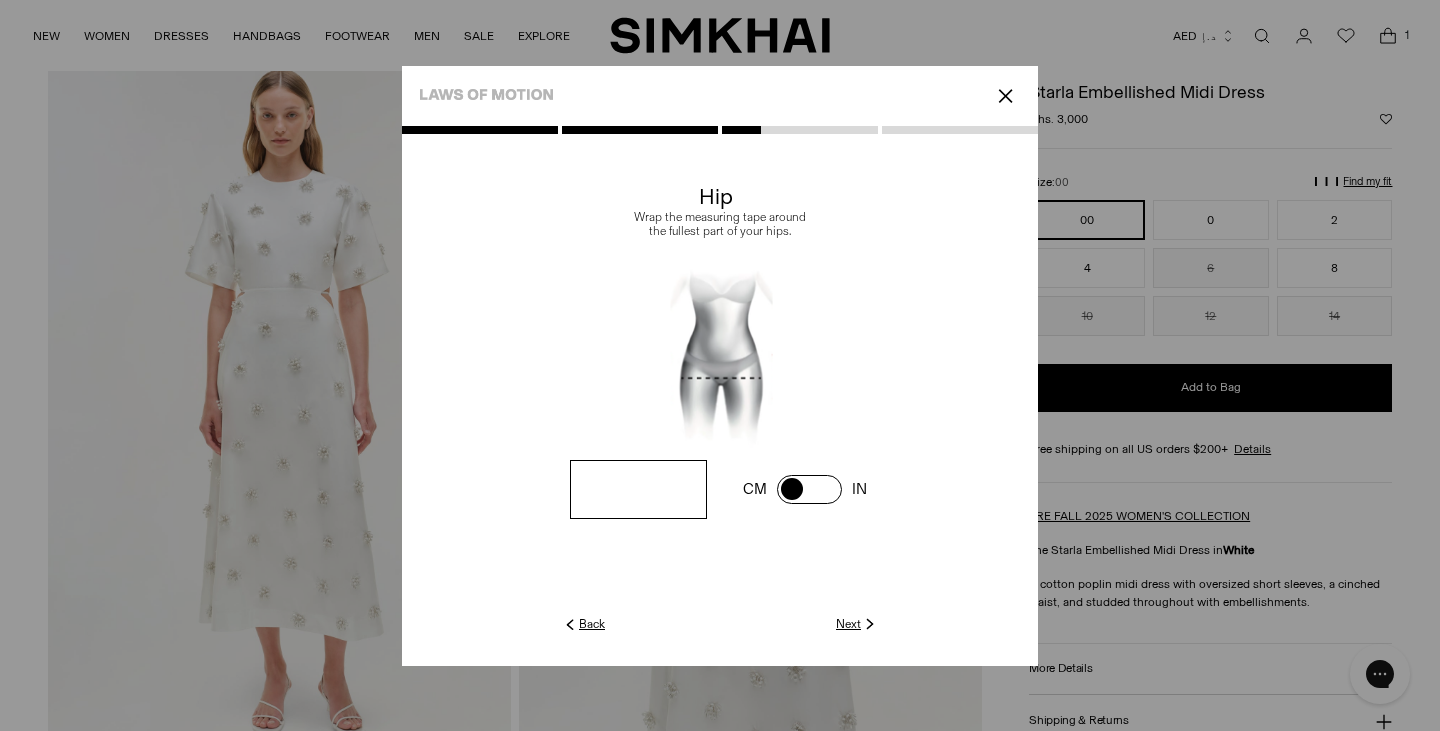 type on "**" 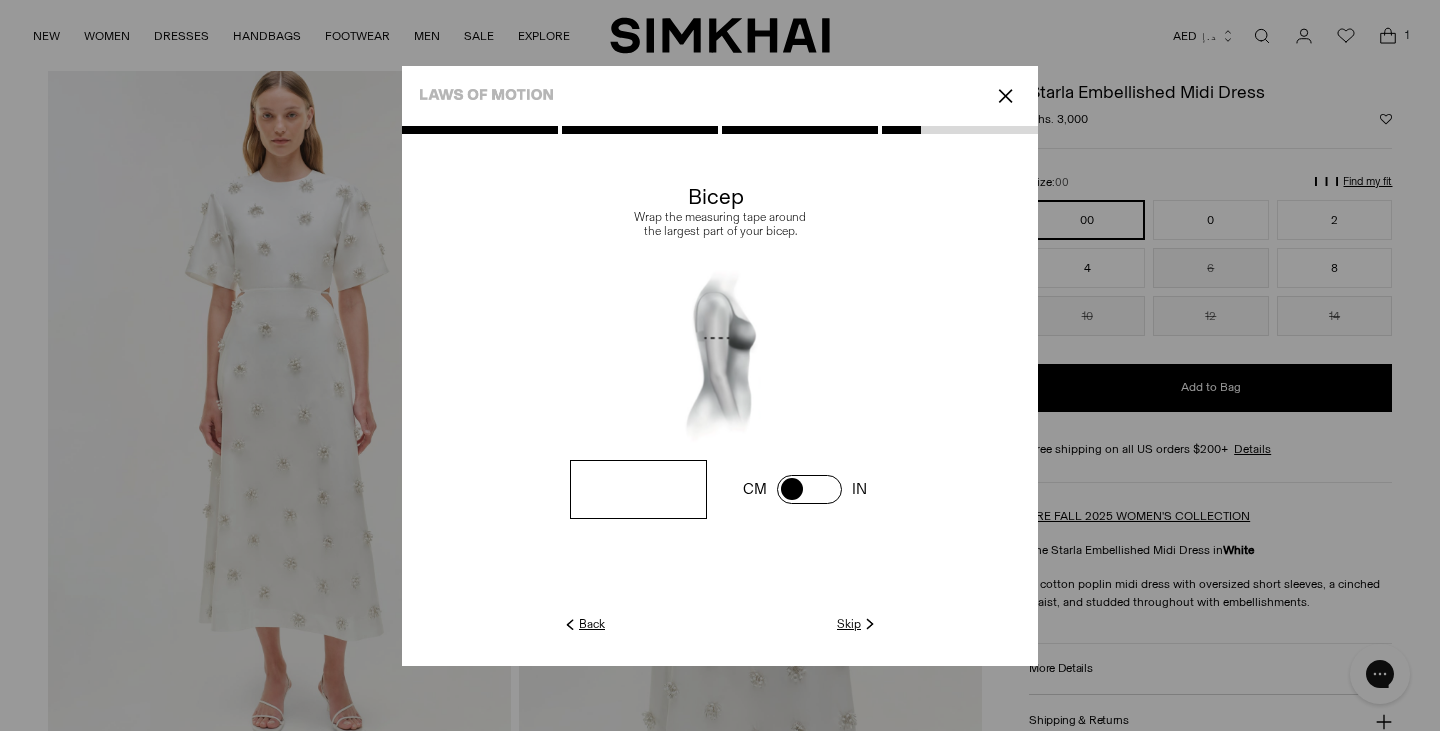 click on "Skip" 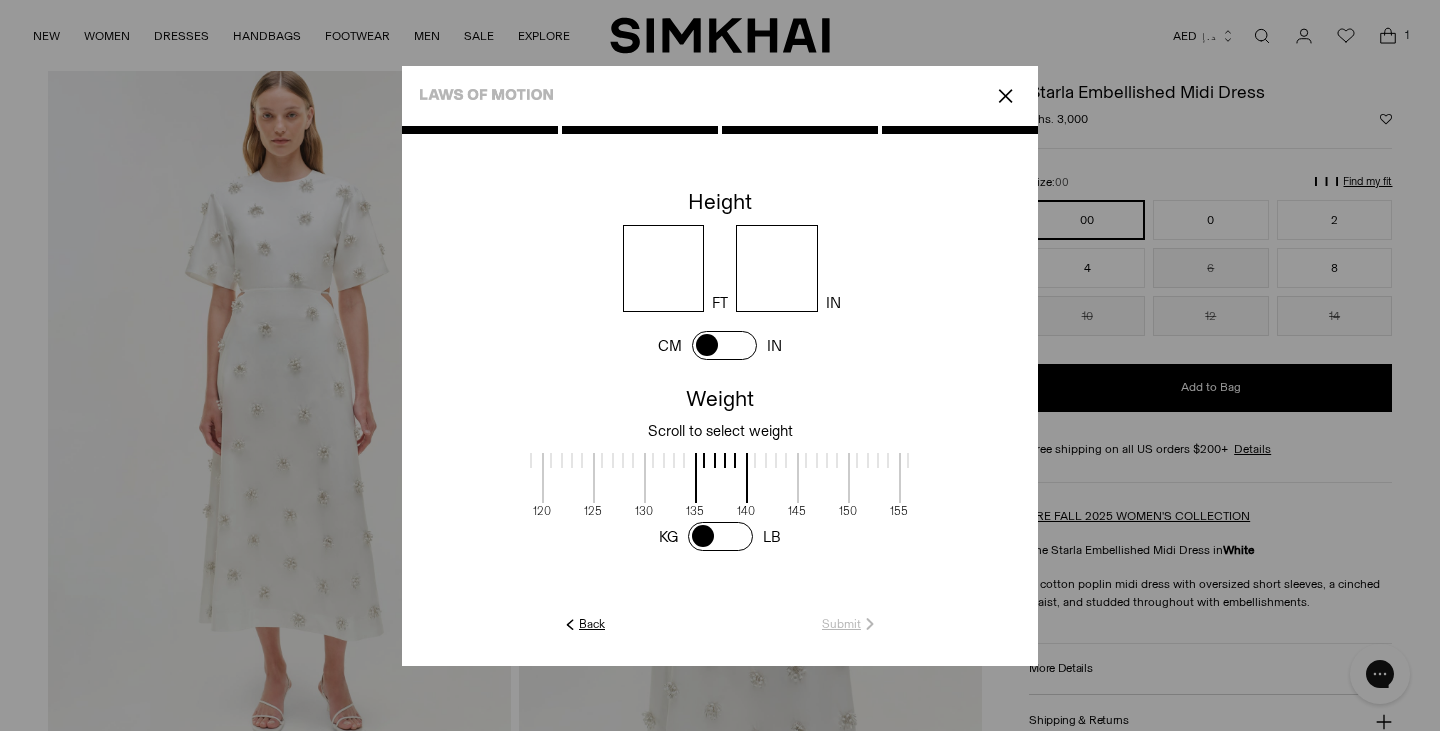 click at bounding box center (724, 345) 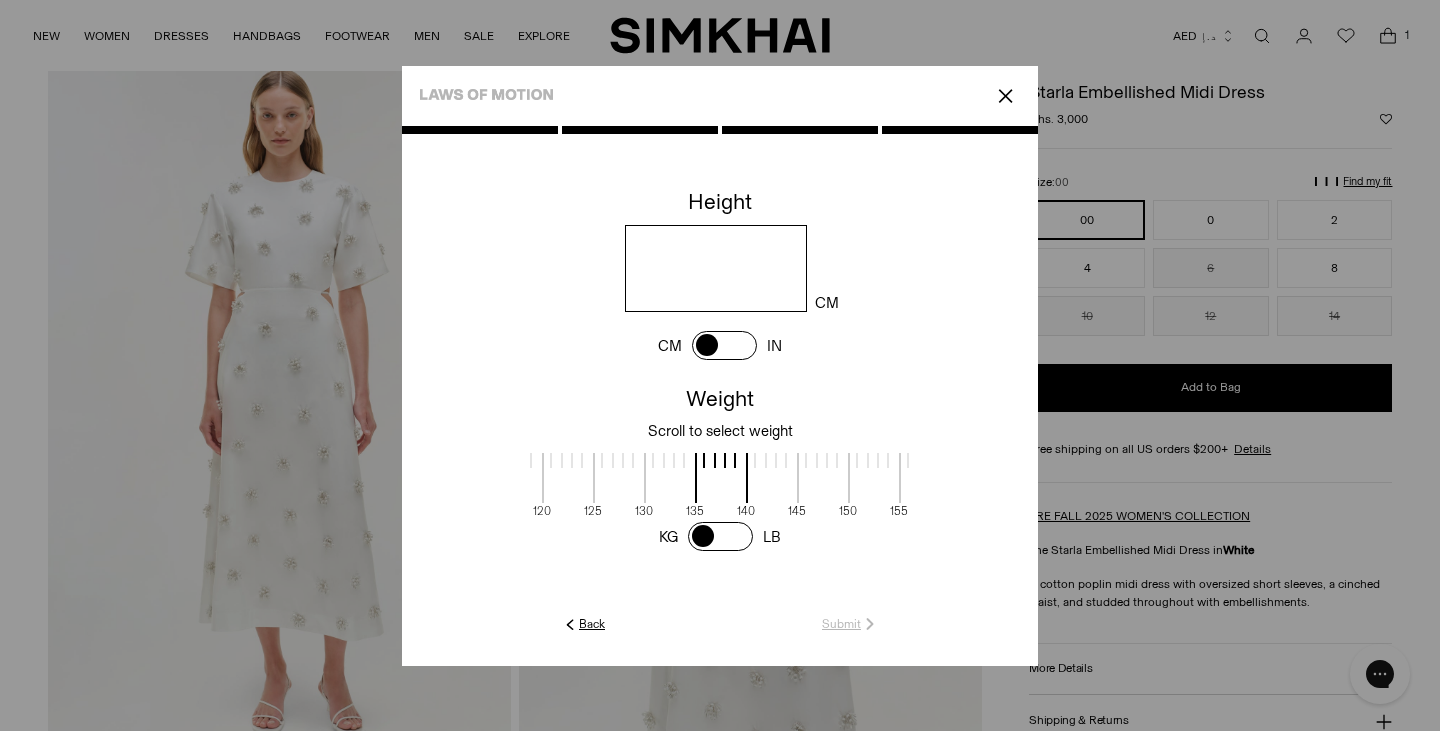 click at bounding box center (715, 268) 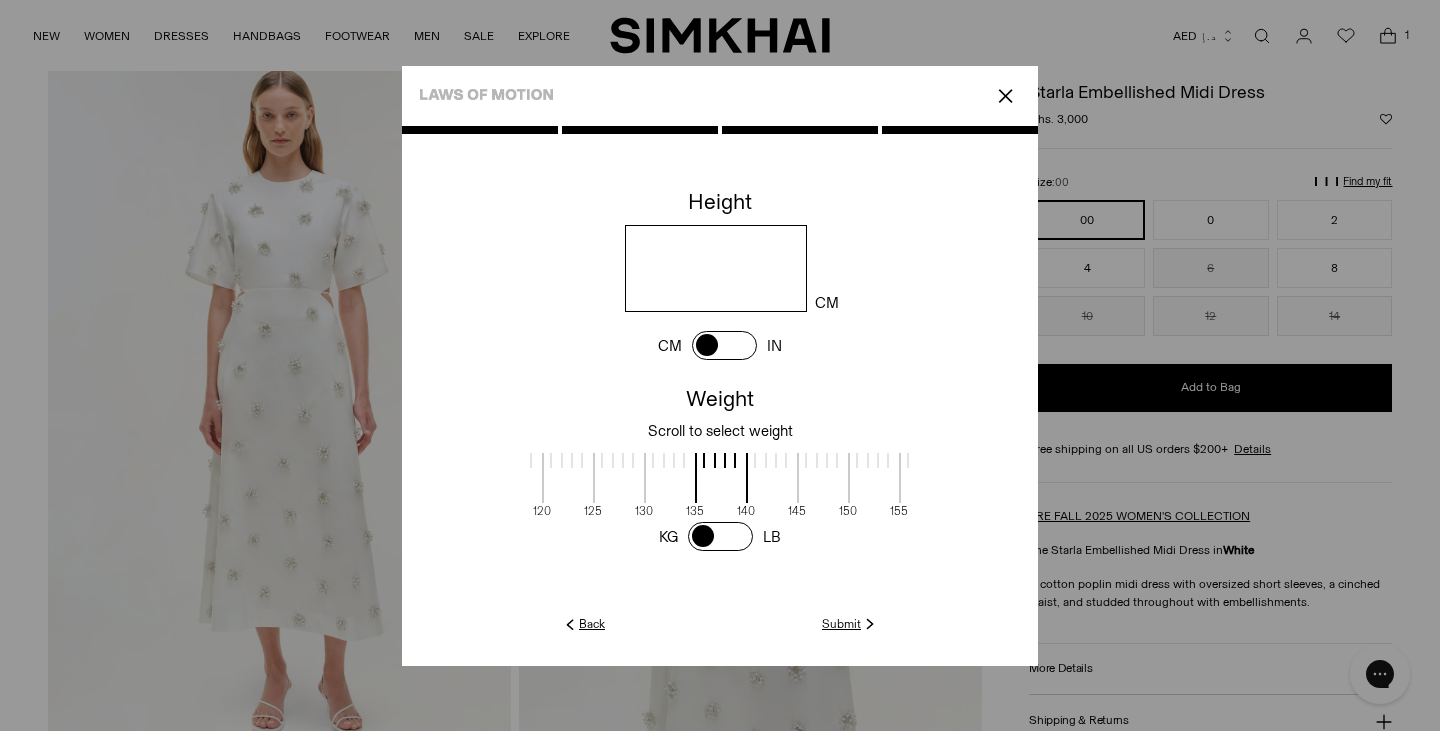 type on "***" 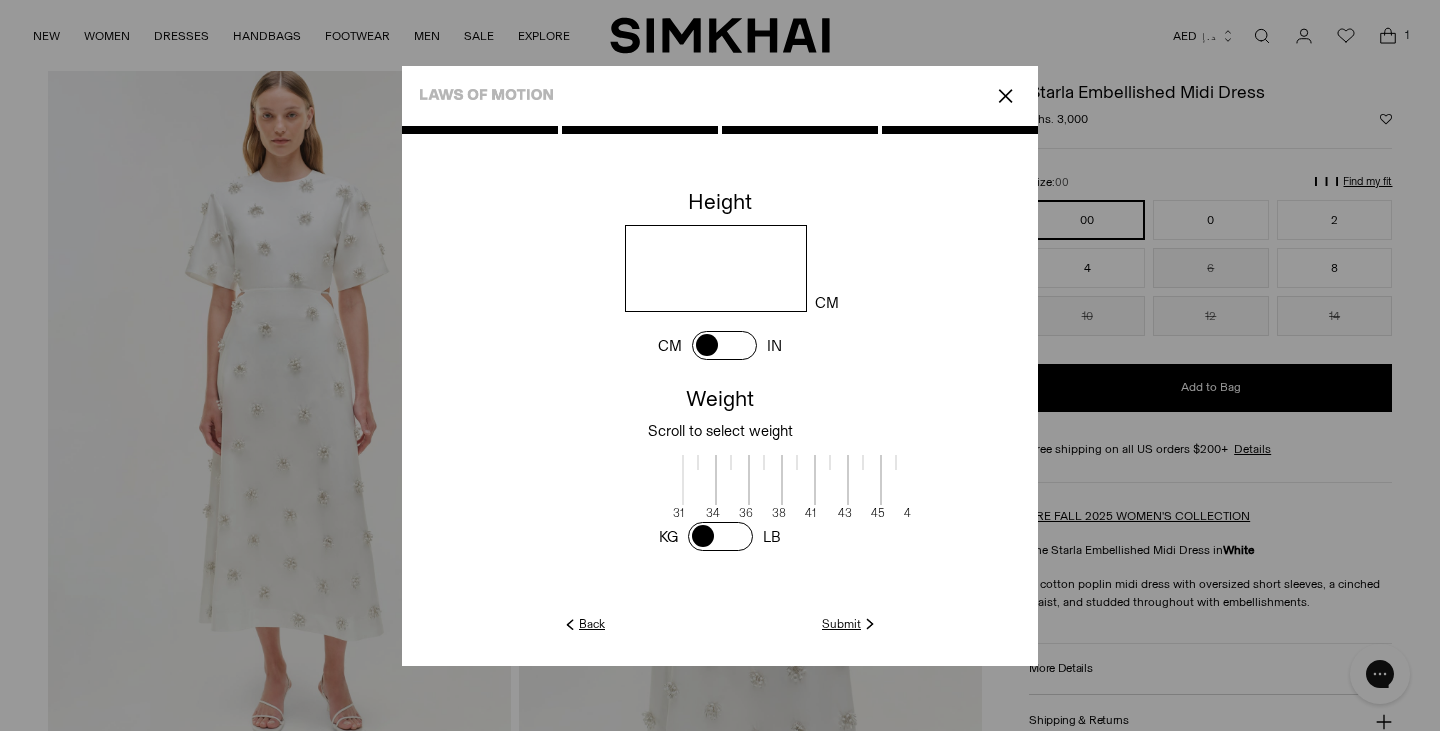 scroll, scrollTop: 2, scrollLeft: 407, axis: both 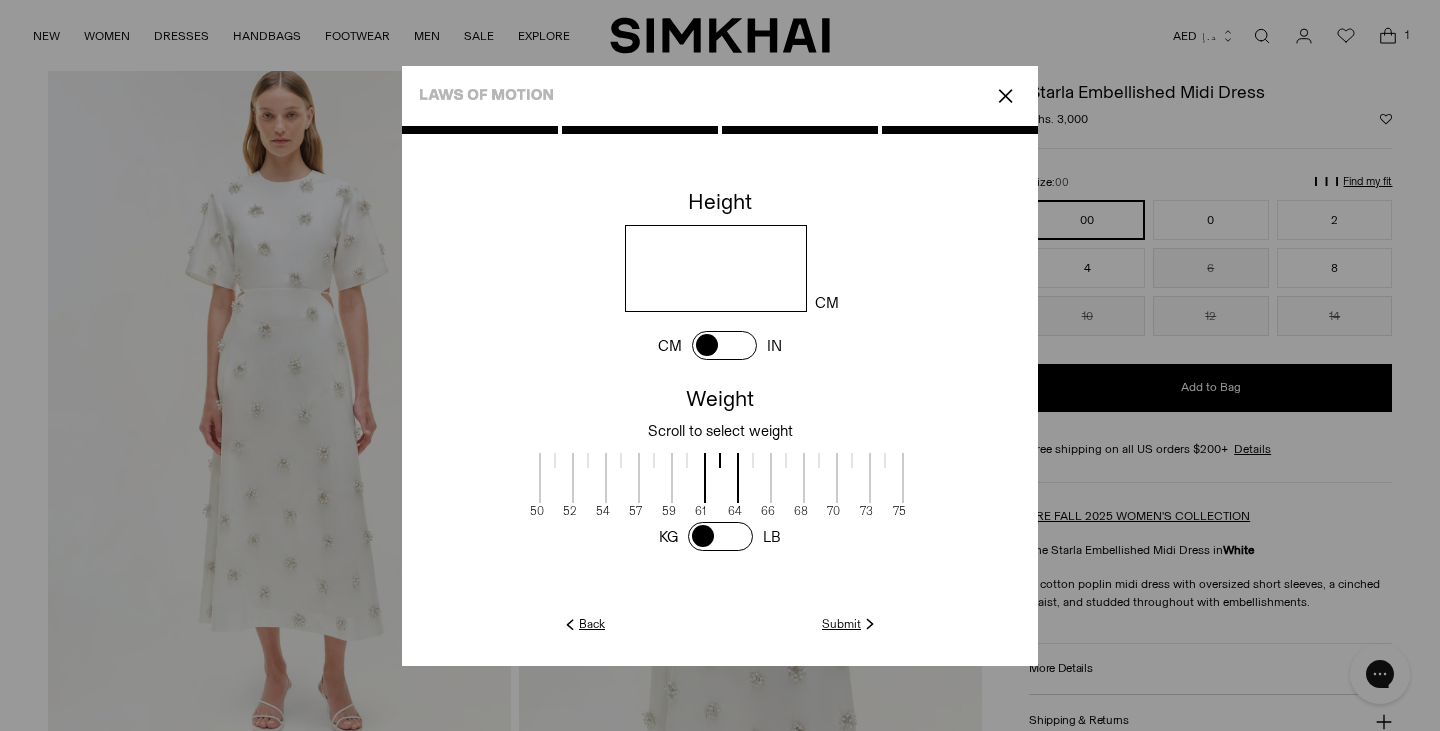click on "31   34   36   38   41   43   45   48   50   52   54   57   59   61   64   66   68   70   73   75   77   79   82   84   86   88   91   93   95   98   100   102   104   107   109   111   113   116   118   120   122   125   127   129   132   134   136   138   141   143   145   147   150   152   154   156   159   161   163   166   168   170   172   175   177   179   181   184   186   188   190   193   195   197   200   202   204   206   209   211   213   215   218   220   222   224   227   229   231   234   236   238   240   243   245   247   249   252   254   256   258   261   263   265   268   270   272   274   277   279   281   283" at bounding box center (720, 481) 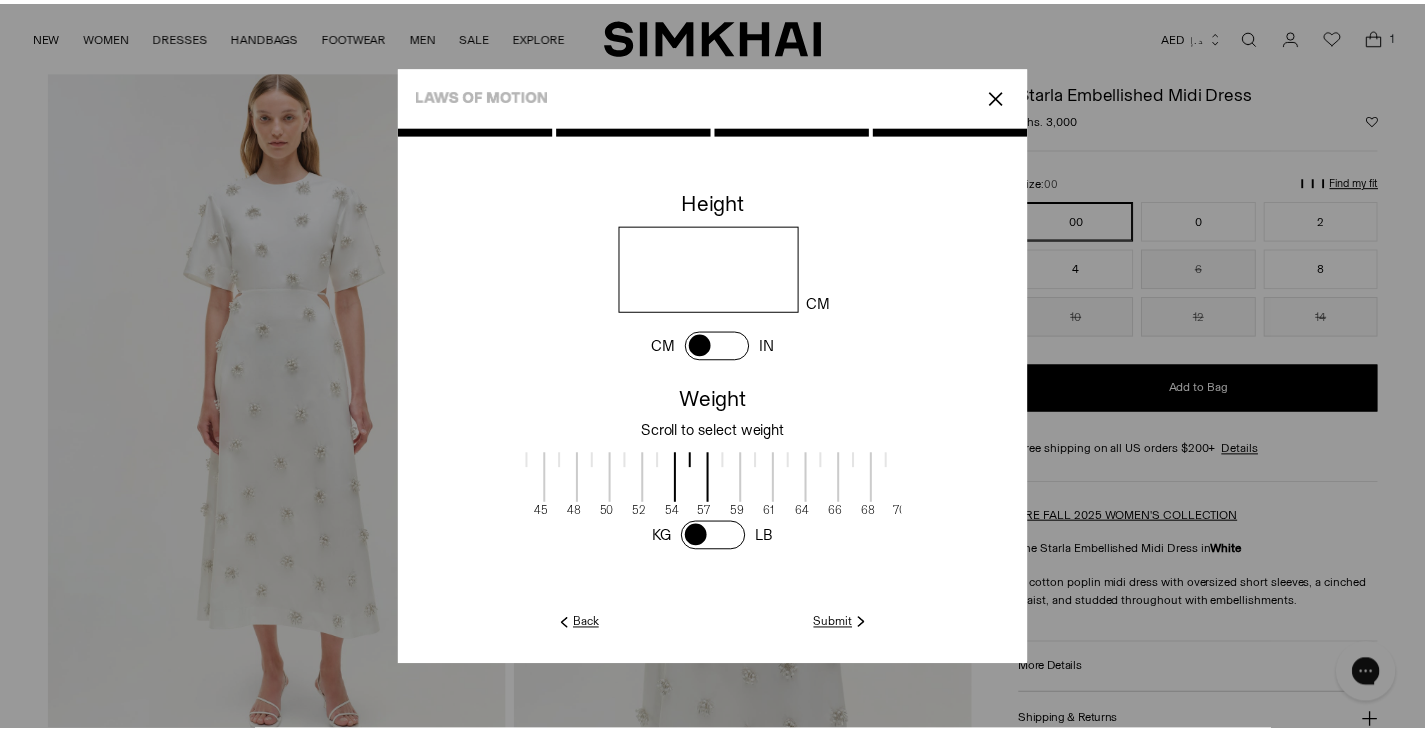 scroll, scrollTop: 2, scrollLeft: 330, axis: both 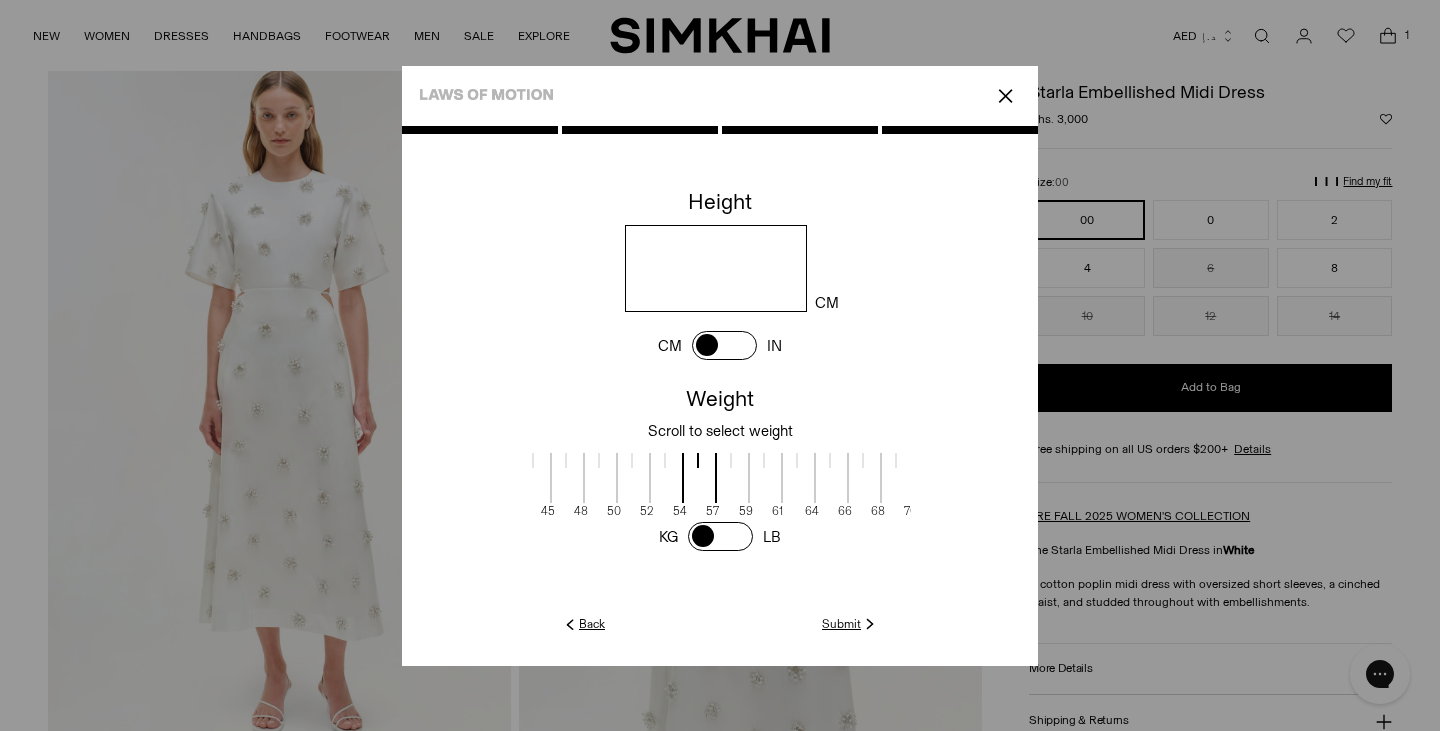 drag, startPoint x: 708, startPoint y: 479, endPoint x: 785, endPoint y: 477, distance: 77.02597 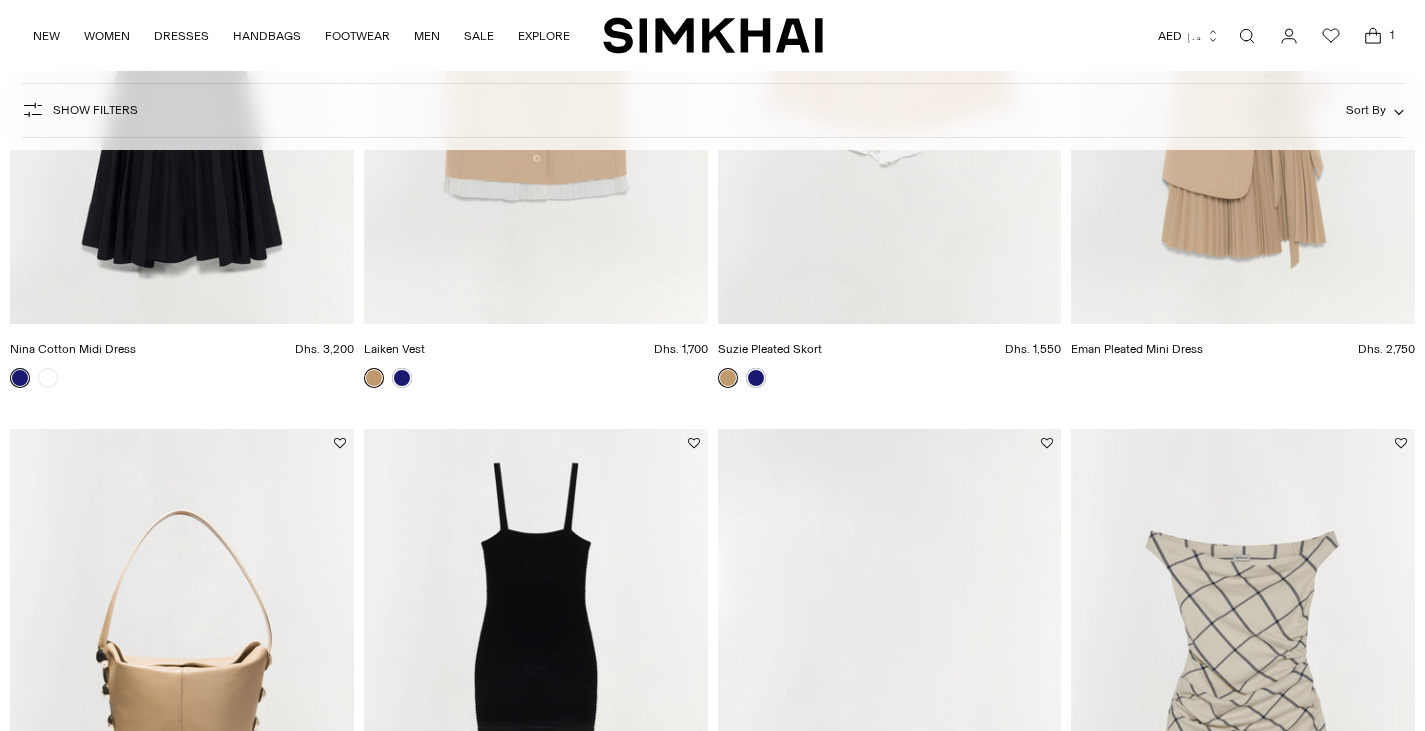 scroll, scrollTop: 812, scrollLeft: 0, axis: vertical 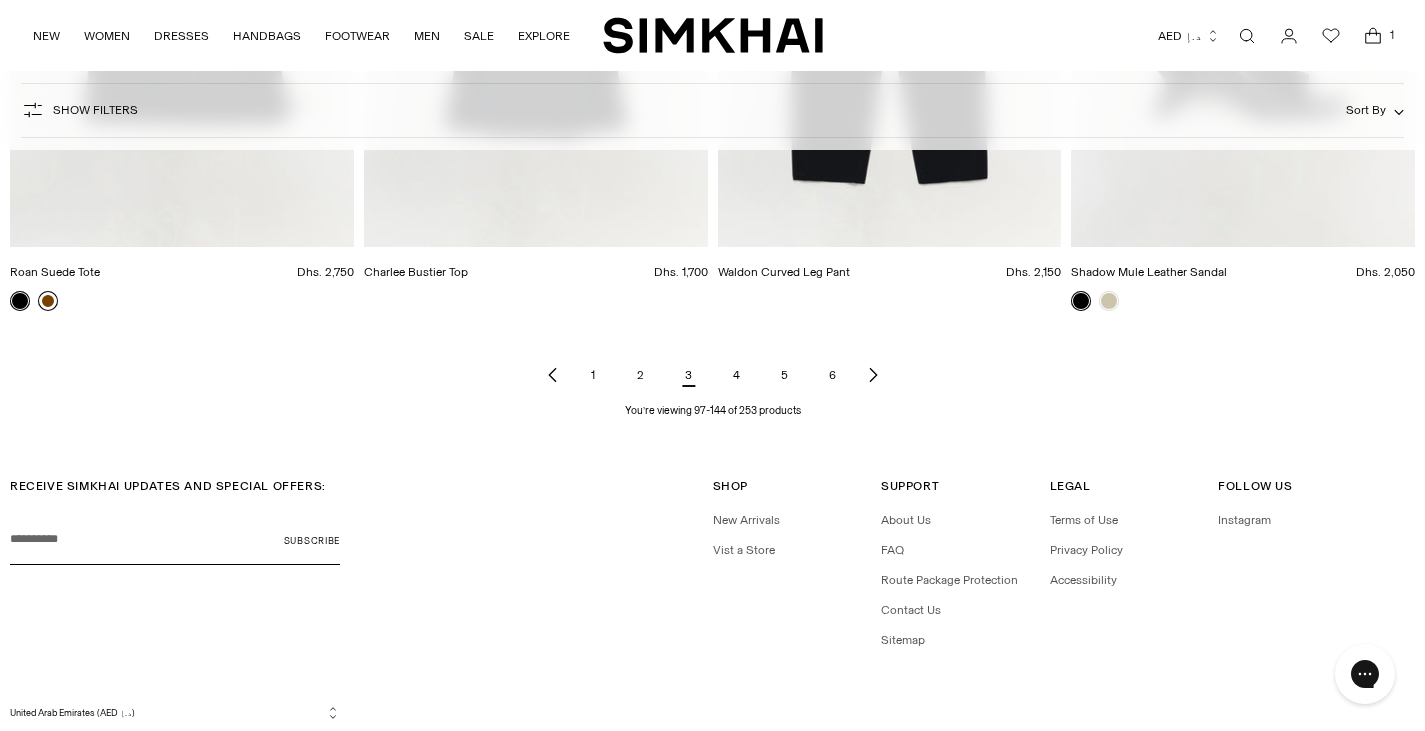 click on "4" at bounding box center (737, 375) 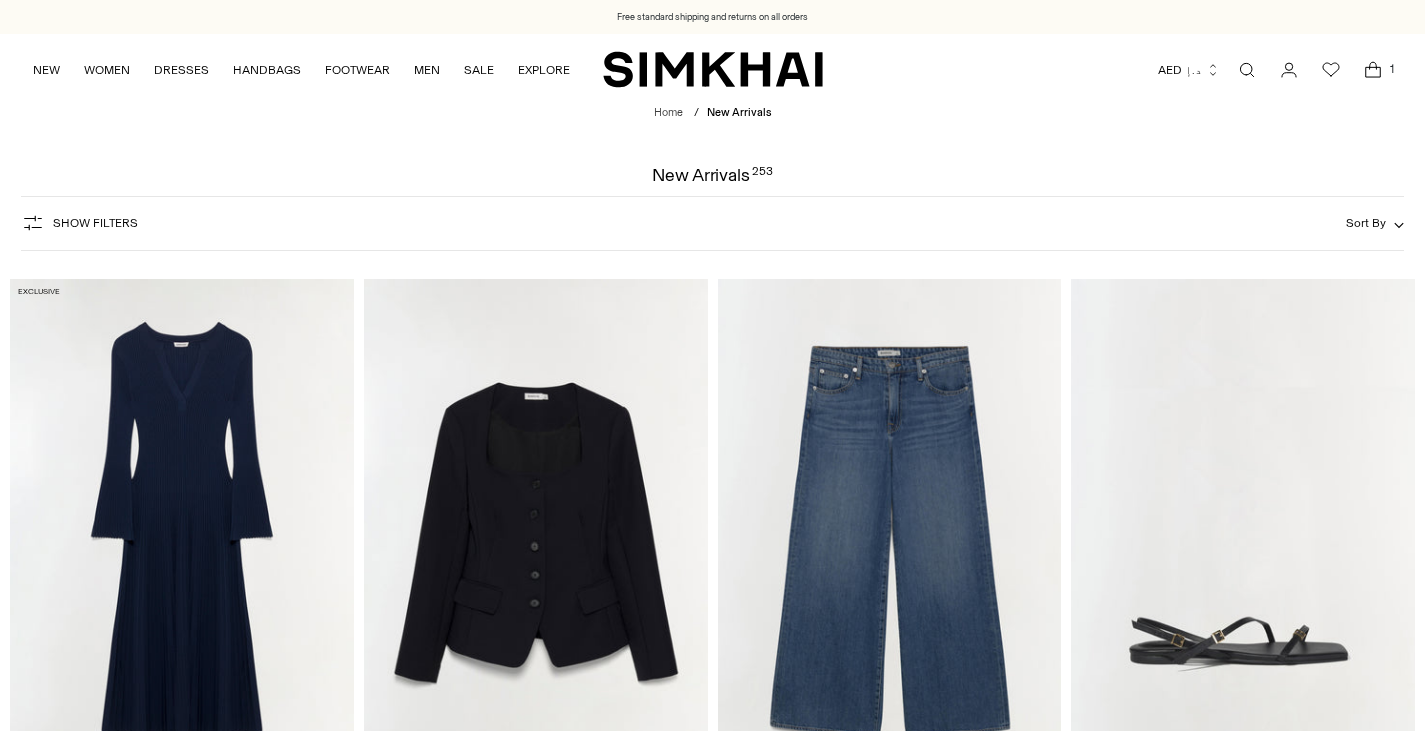 scroll, scrollTop: 481, scrollLeft: 0, axis: vertical 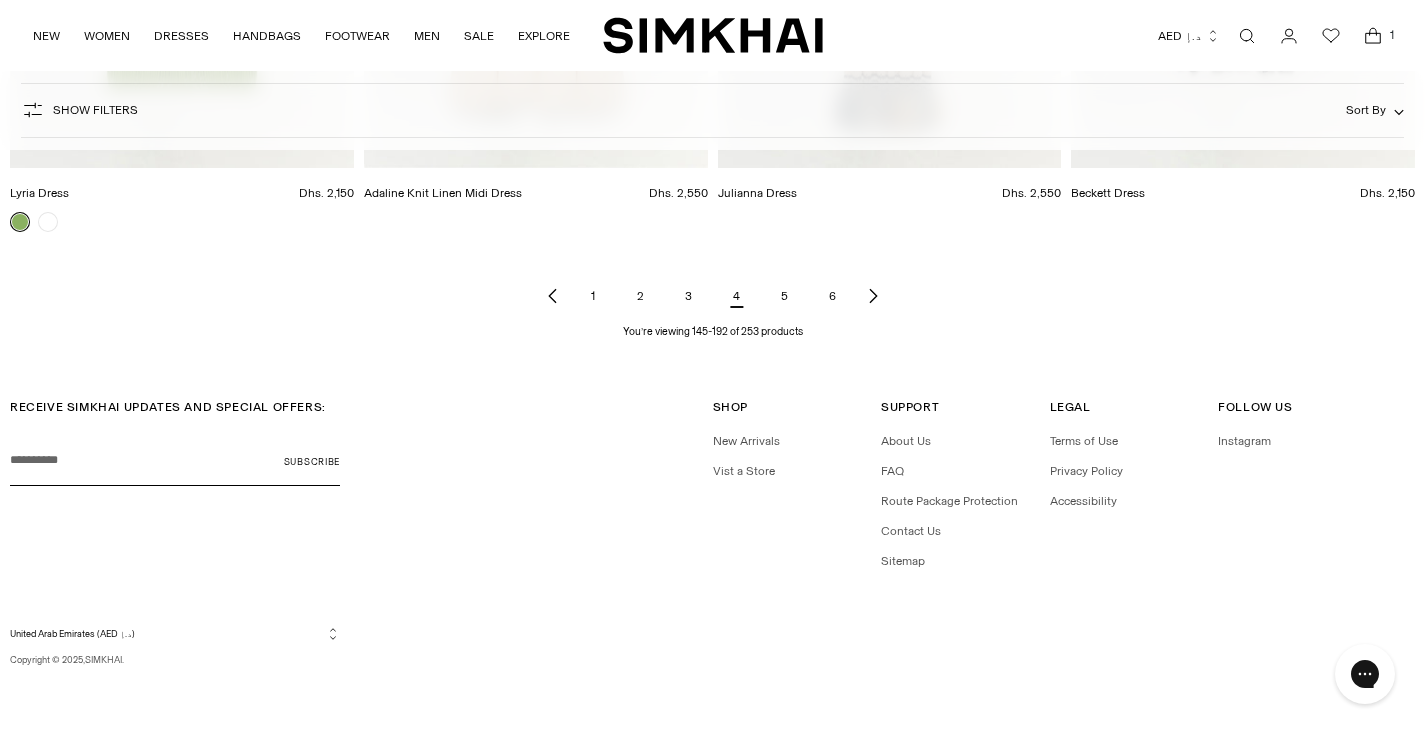 click on "5" at bounding box center [785, 296] 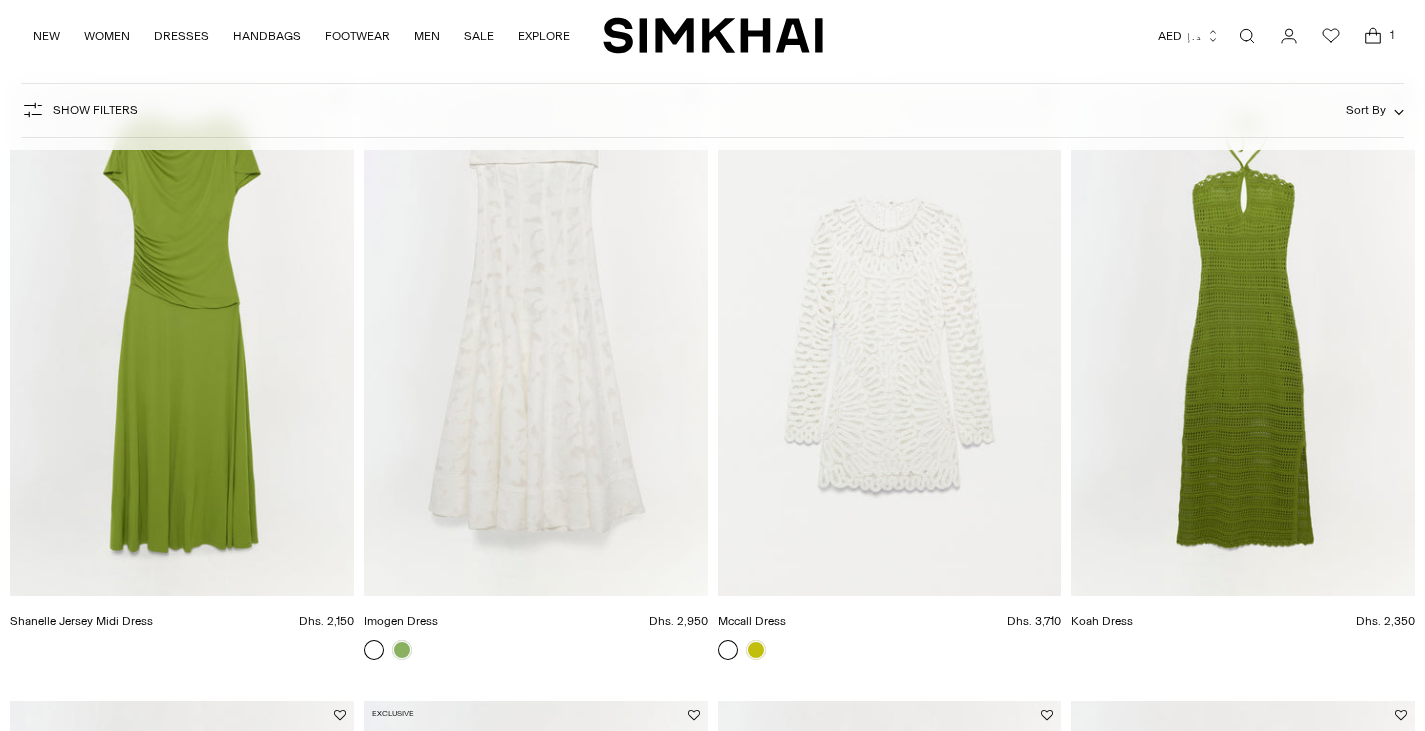 scroll, scrollTop: 304, scrollLeft: 0, axis: vertical 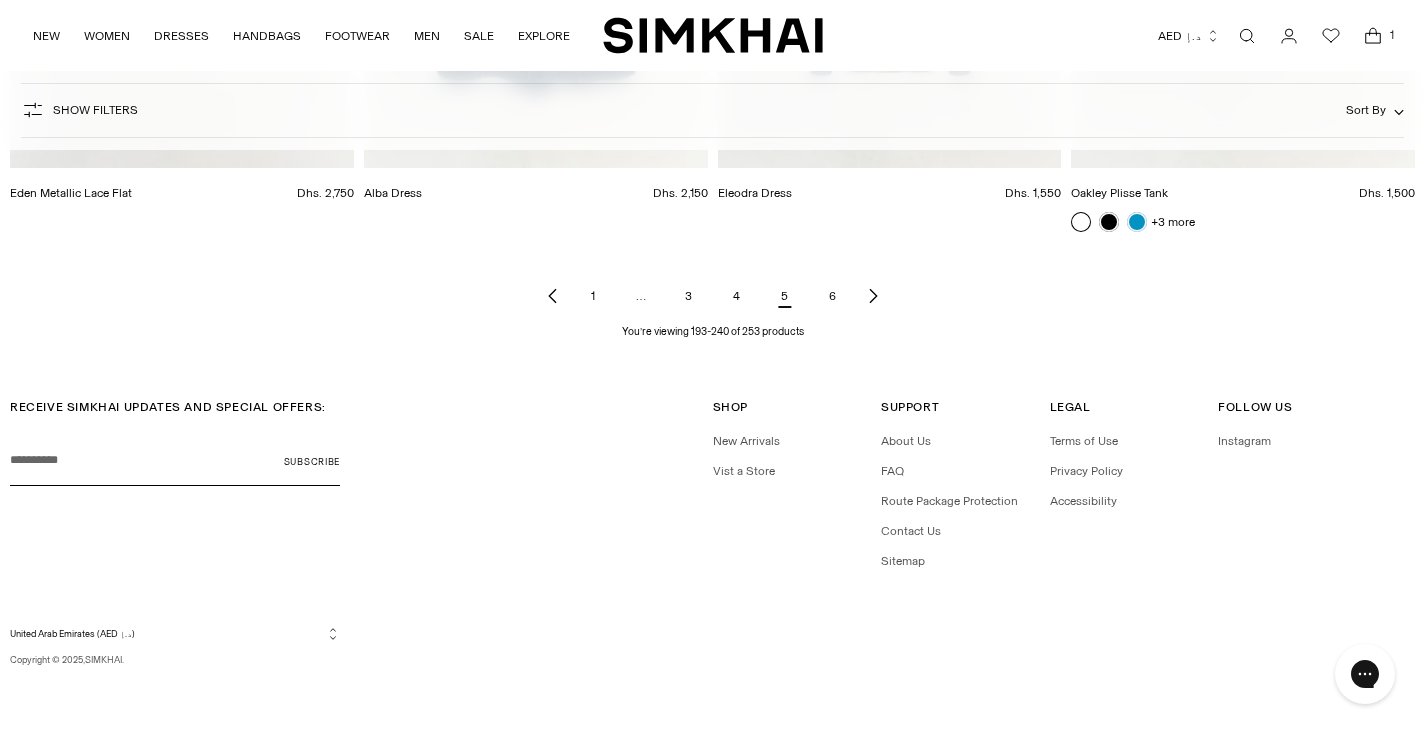 click on "6" at bounding box center (833, 296) 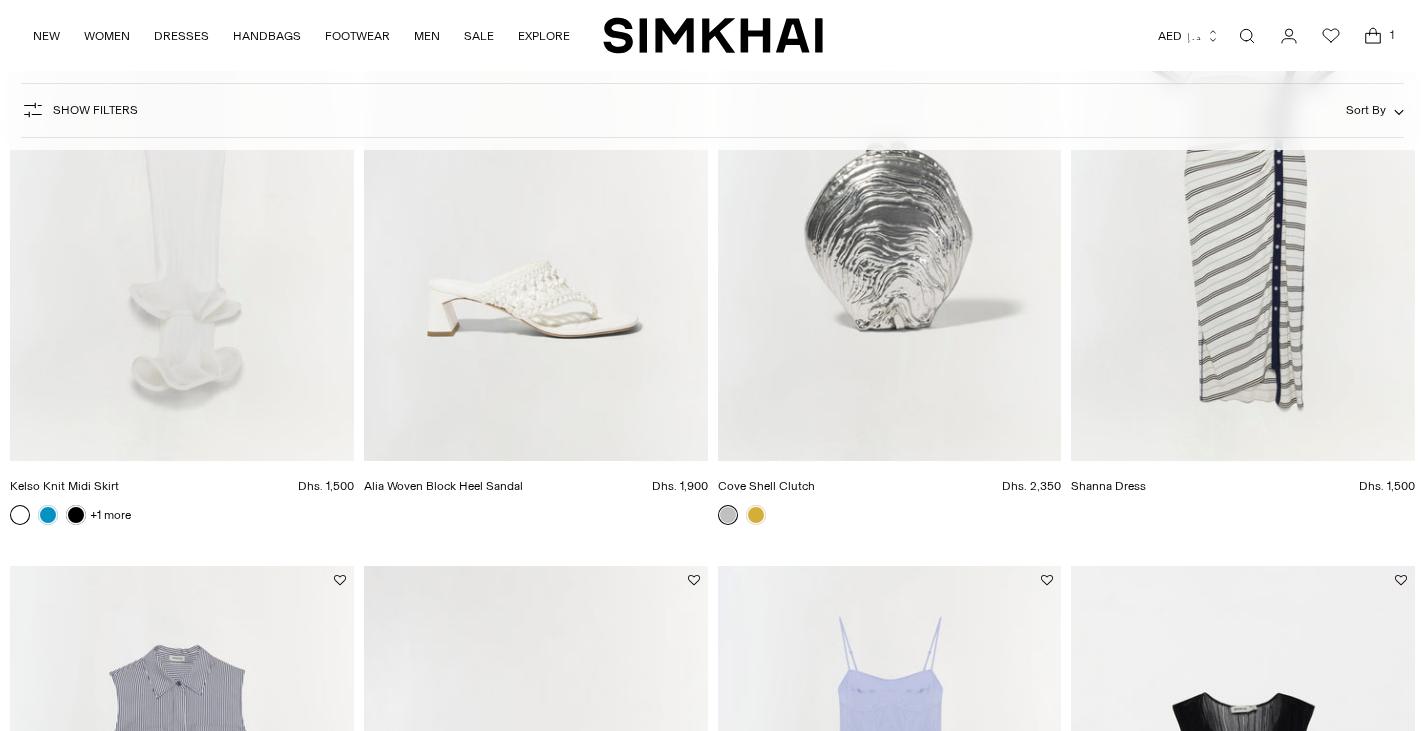 scroll, scrollTop: 396, scrollLeft: 0, axis: vertical 